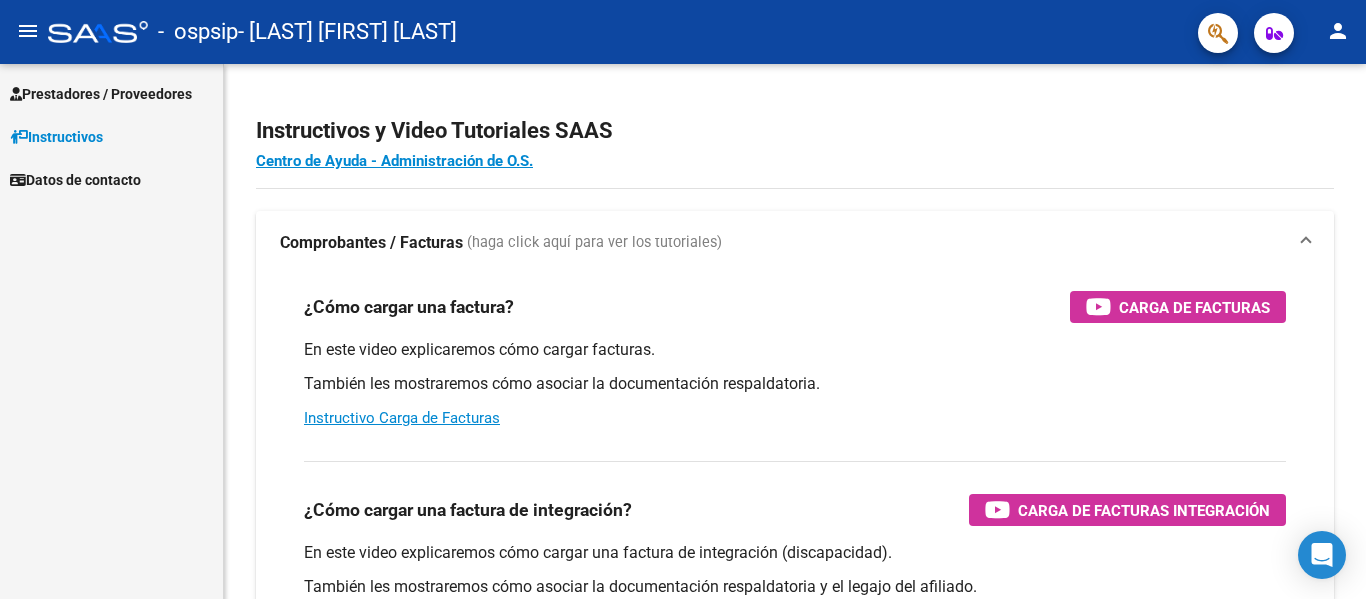 scroll, scrollTop: 0, scrollLeft: 0, axis: both 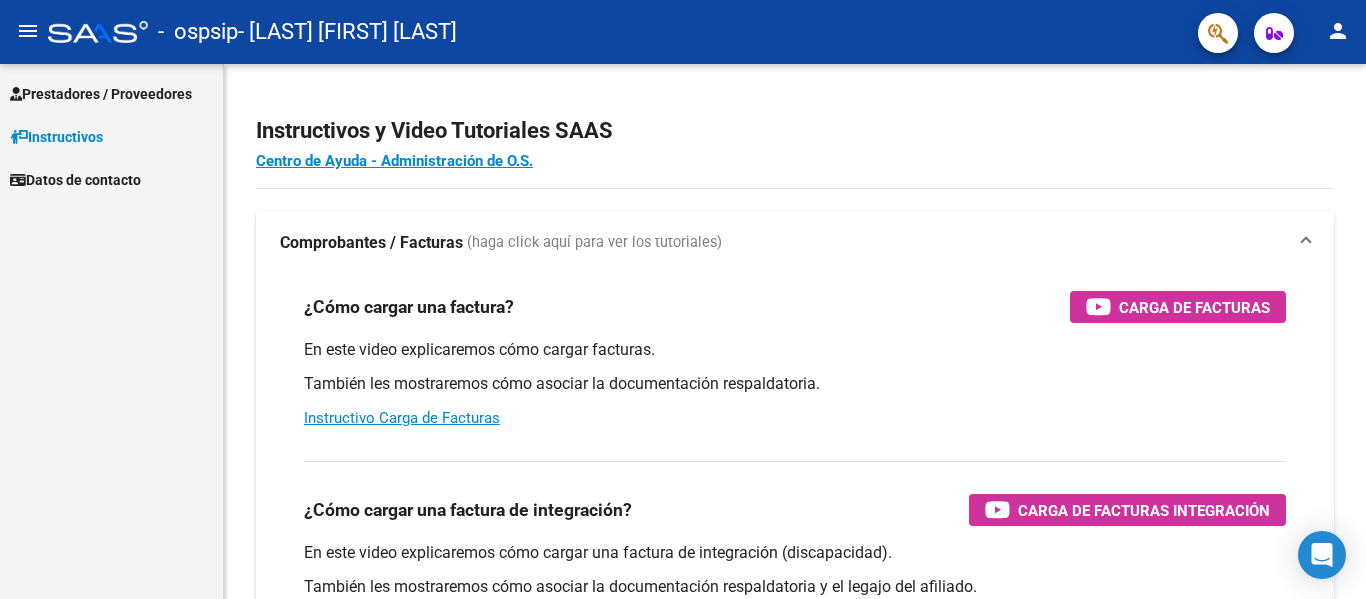 click on "Prestadores / Proveedores" at bounding box center (101, 94) 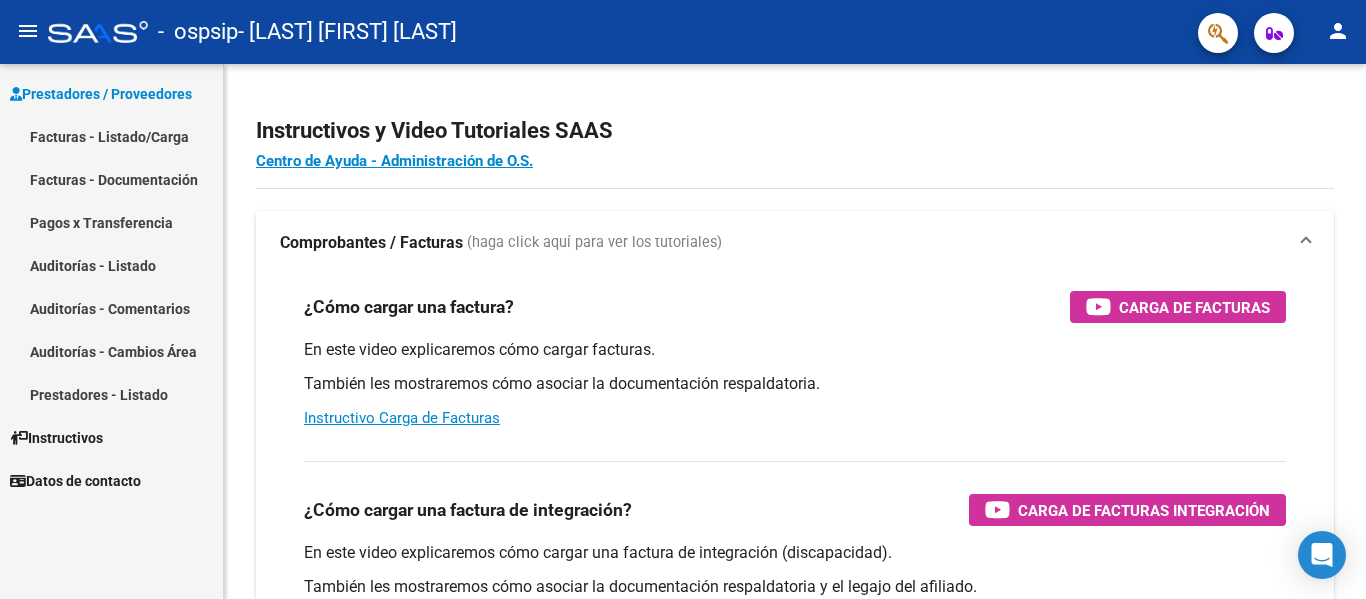 click on "Facturas - Documentación" at bounding box center [111, 179] 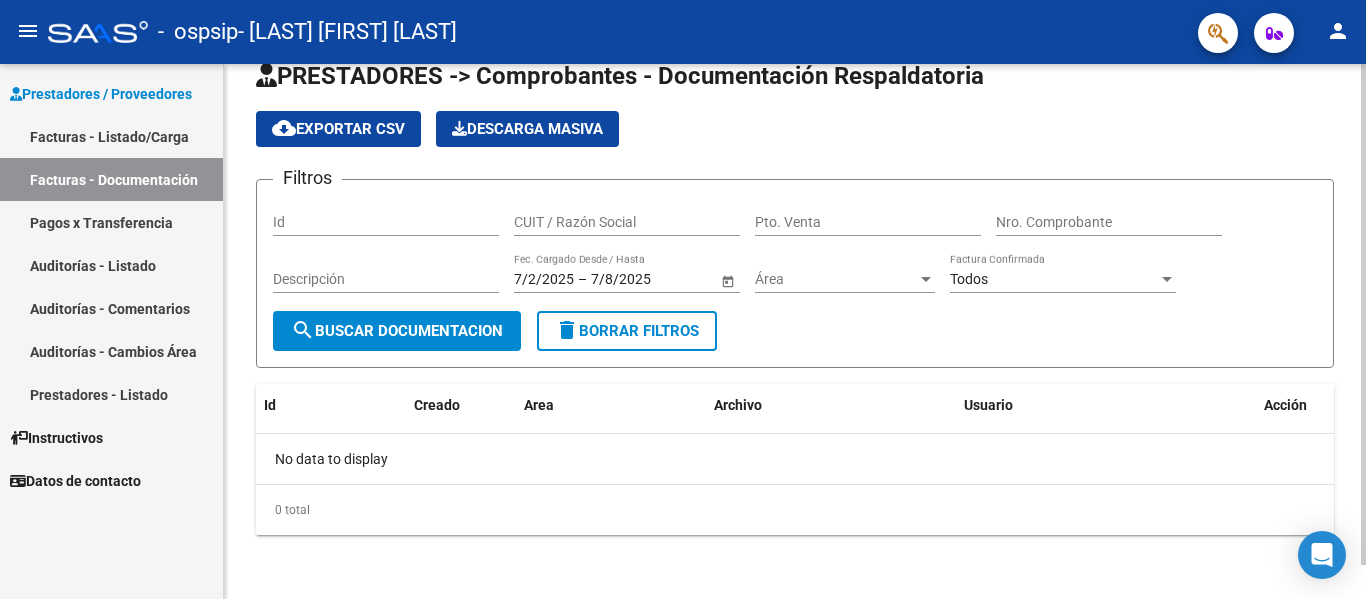 scroll, scrollTop: 0, scrollLeft: 0, axis: both 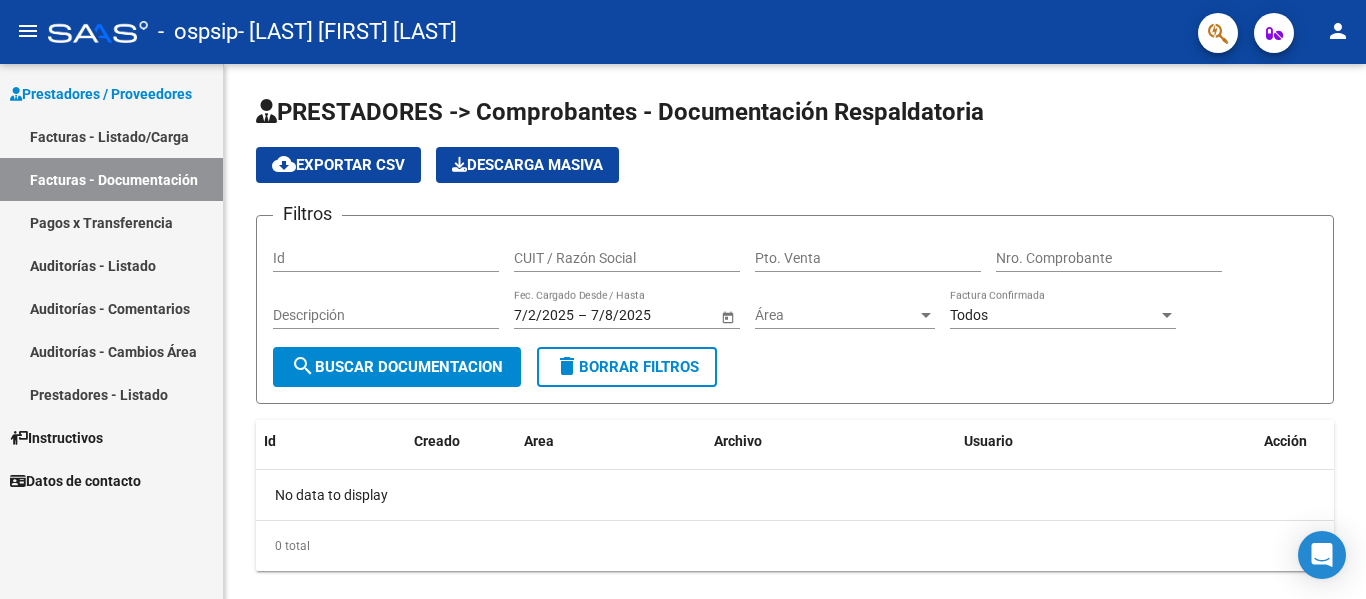click on "Facturas - Listado/Carga" at bounding box center (111, 136) 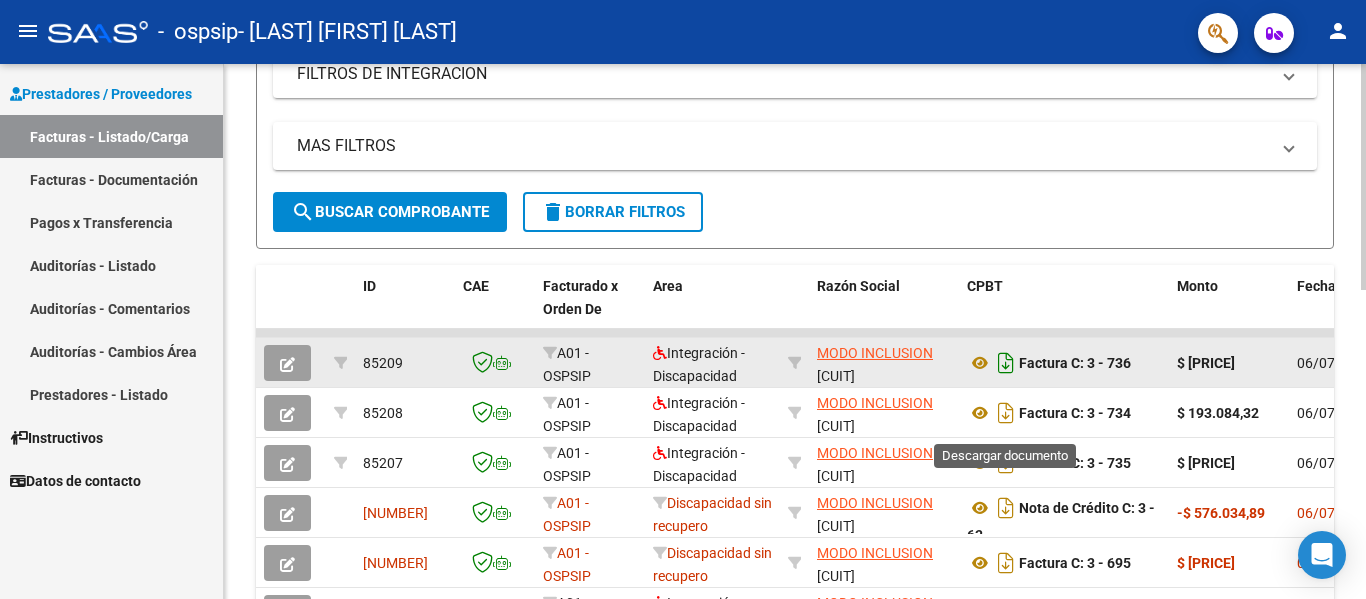 scroll, scrollTop: 400, scrollLeft: 0, axis: vertical 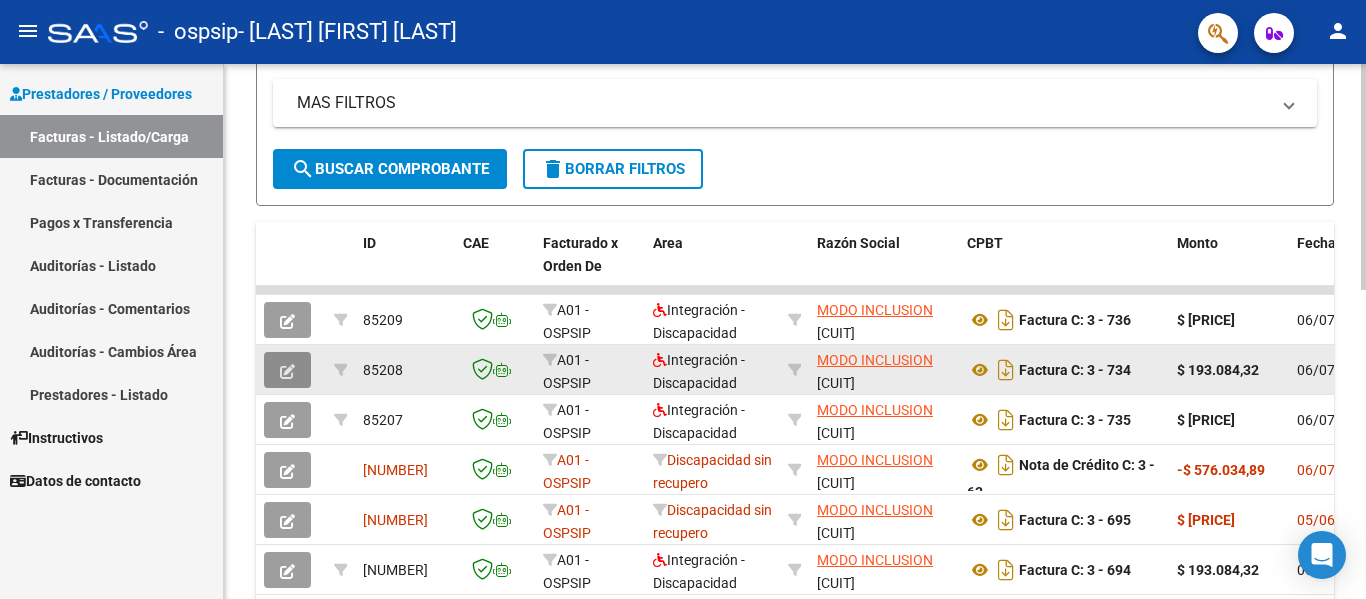 click 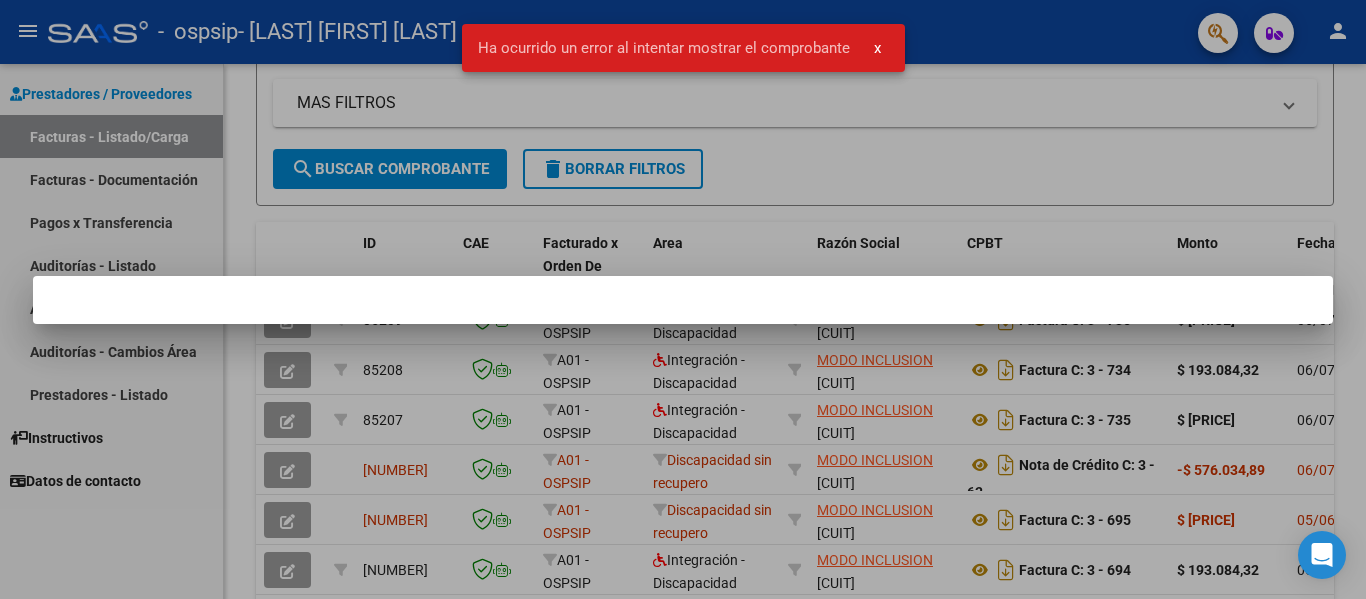 click on "x" at bounding box center (877, 48) 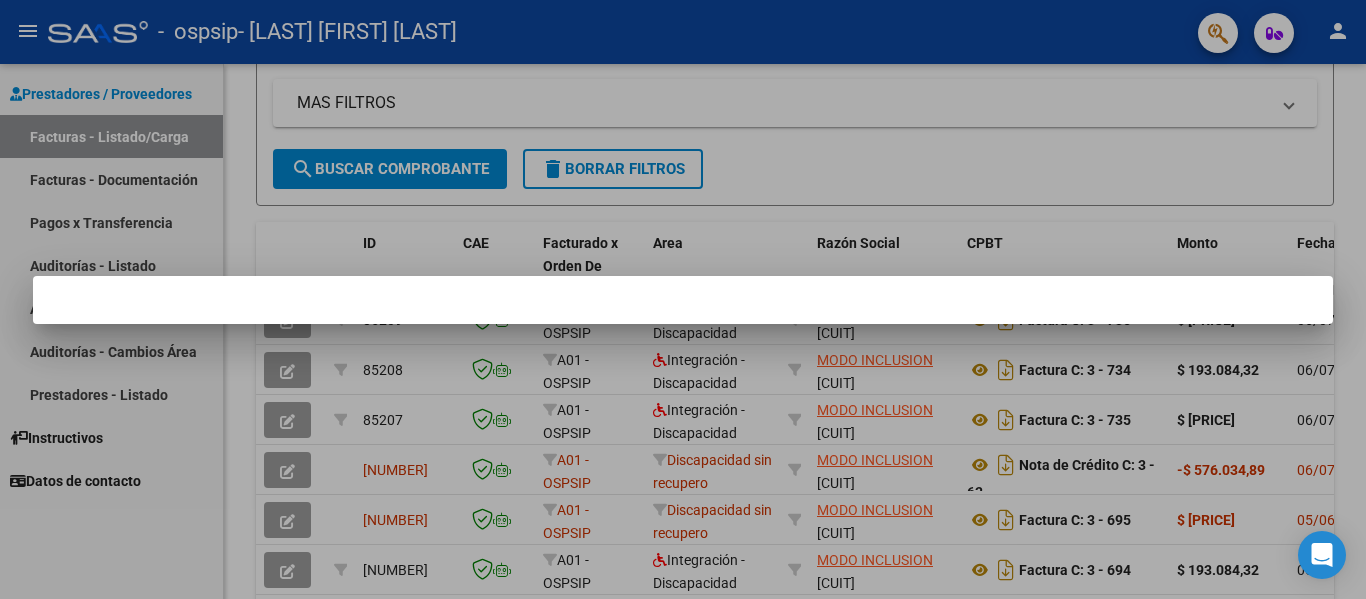 click at bounding box center [683, 300] 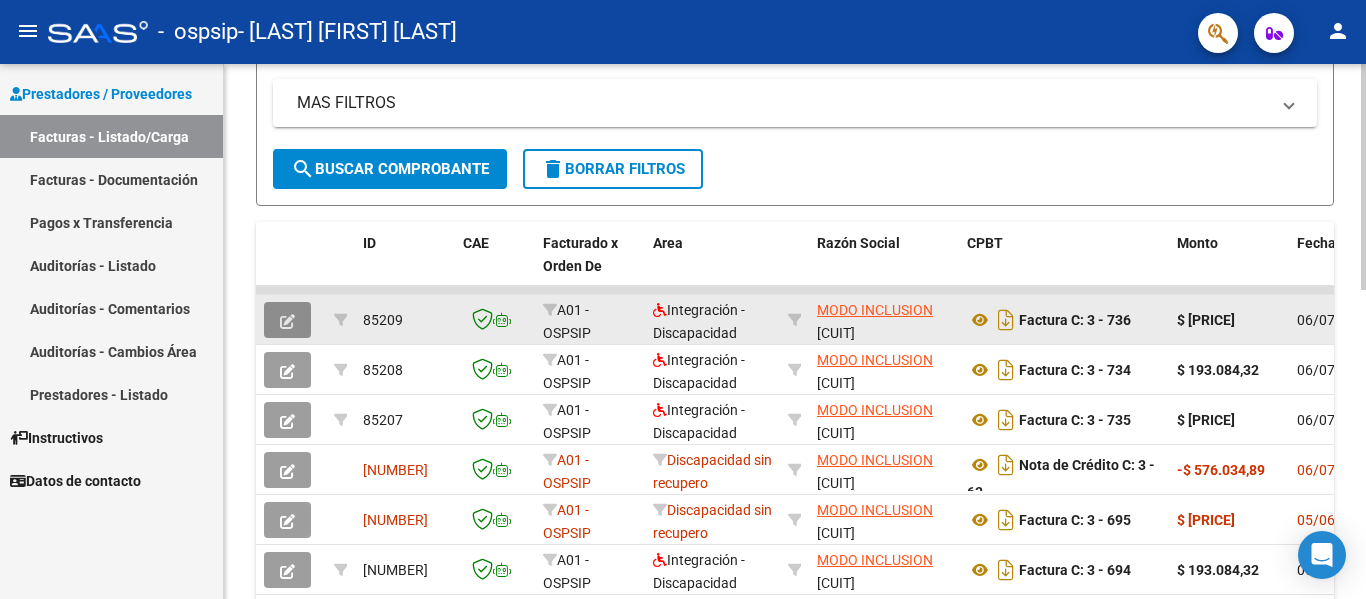 click 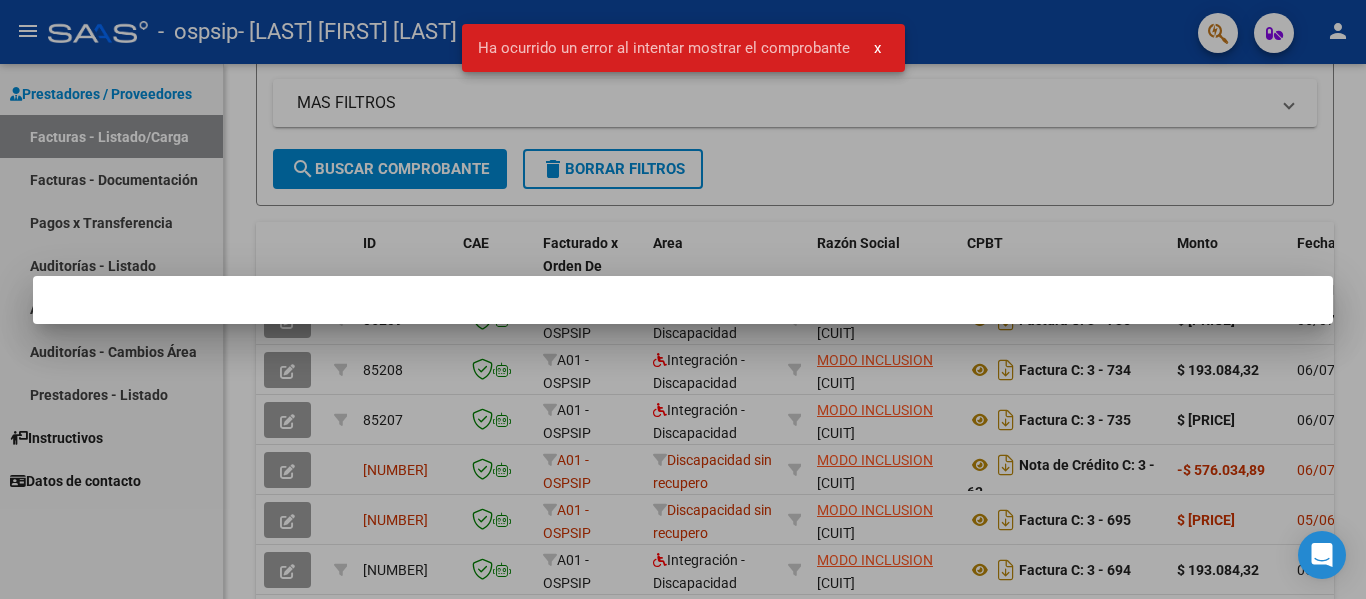 click at bounding box center (683, 299) 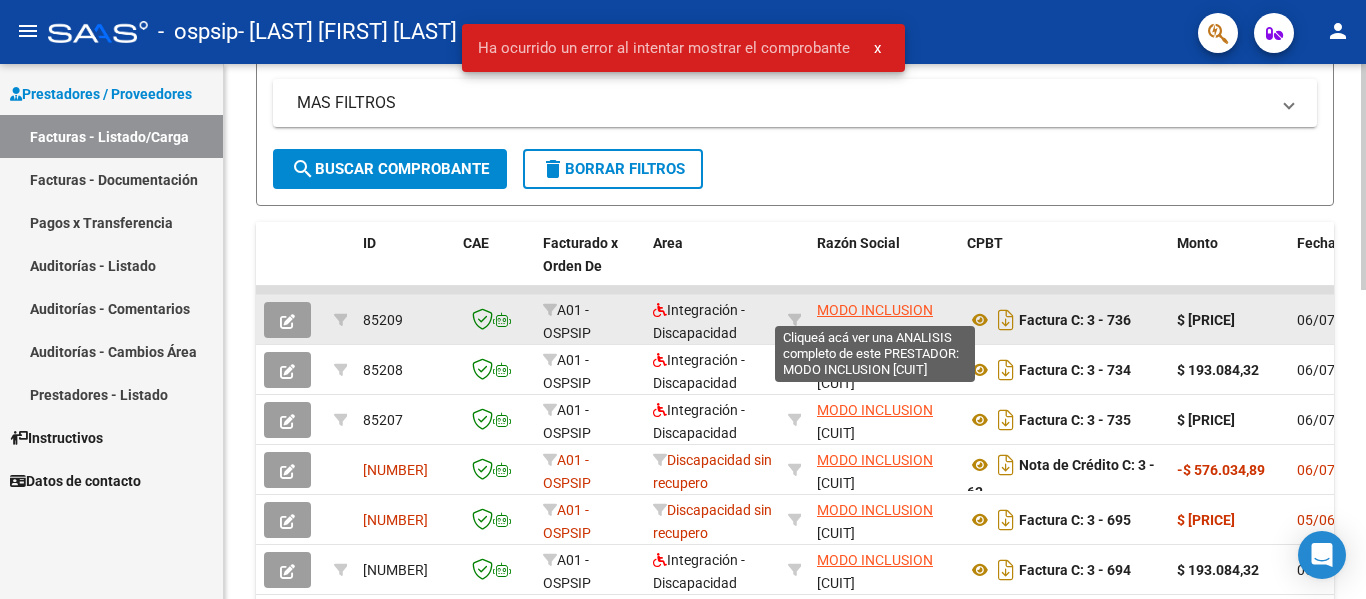 click on "MODO INCLUSION" 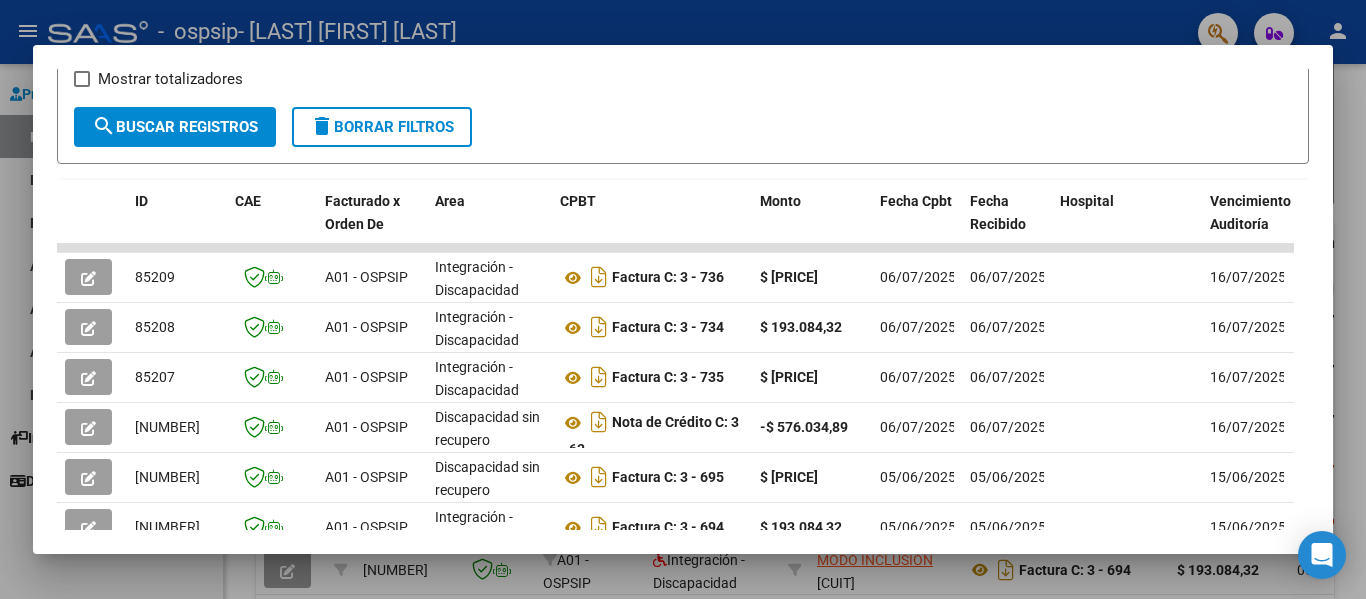 scroll, scrollTop: 400, scrollLeft: 0, axis: vertical 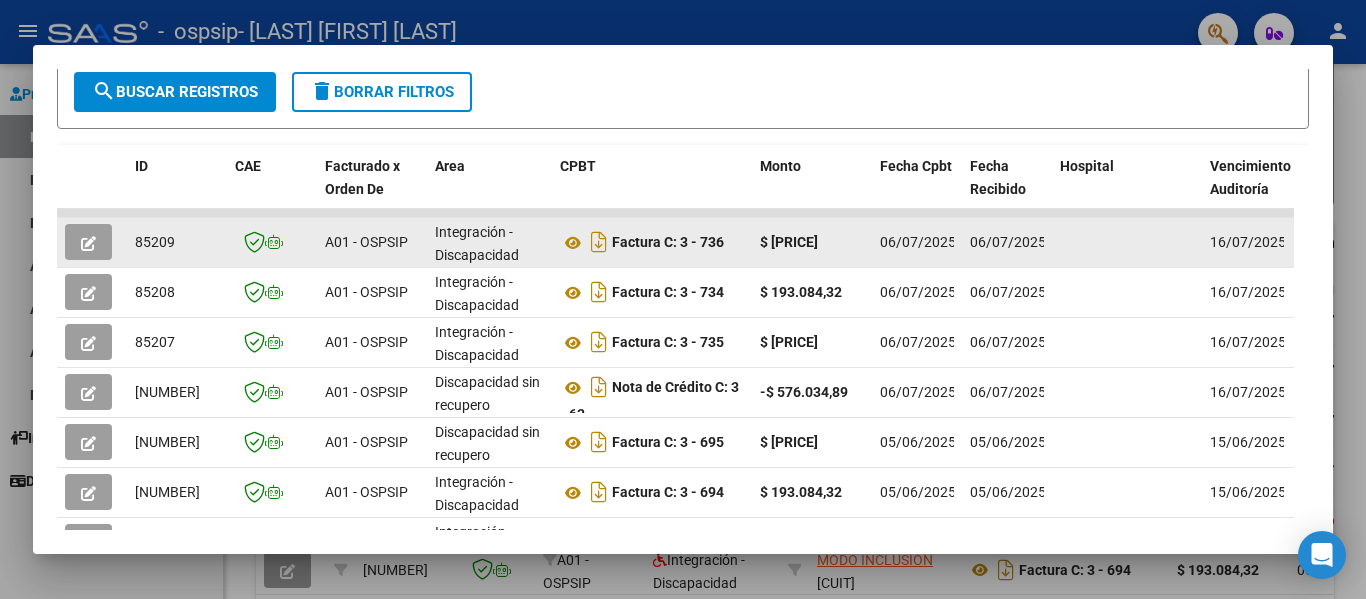 click 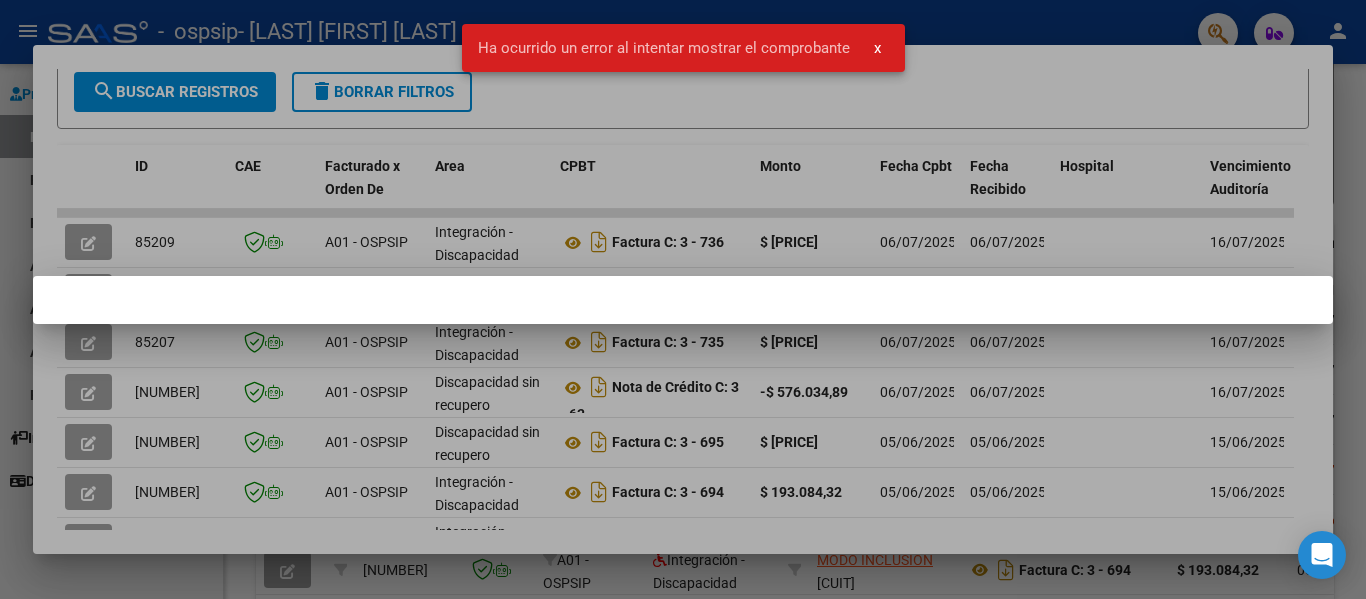 click on "x" at bounding box center (877, 48) 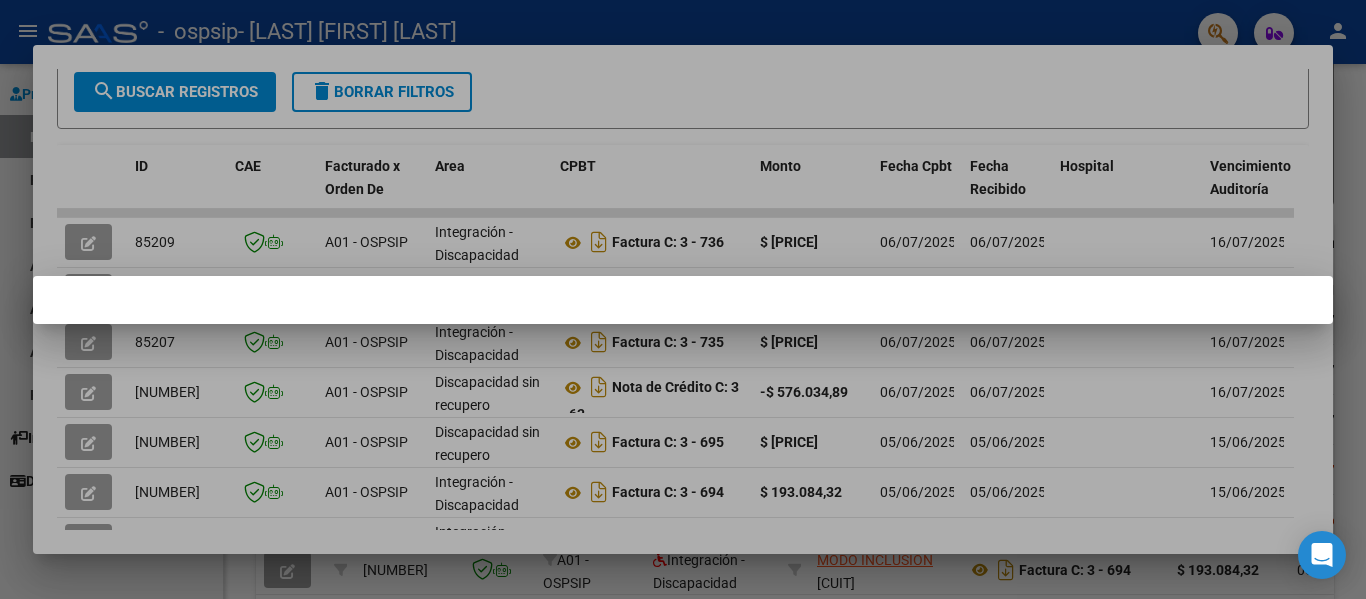 click at bounding box center (683, 299) 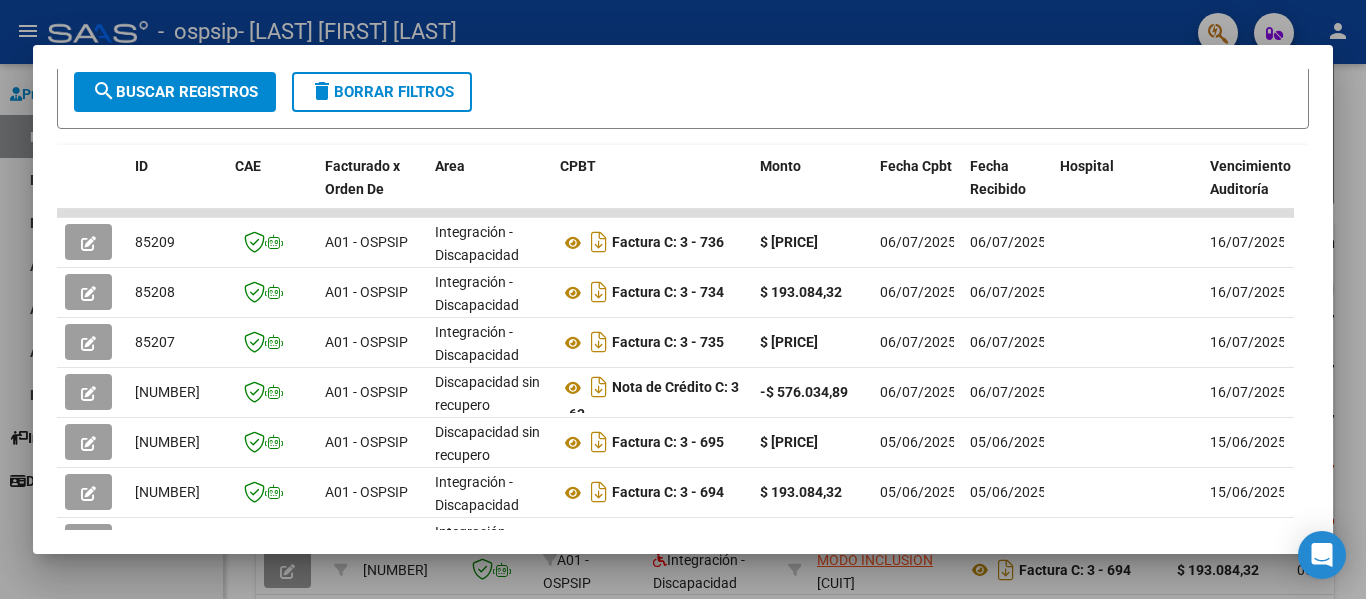 click at bounding box center [683, 299] 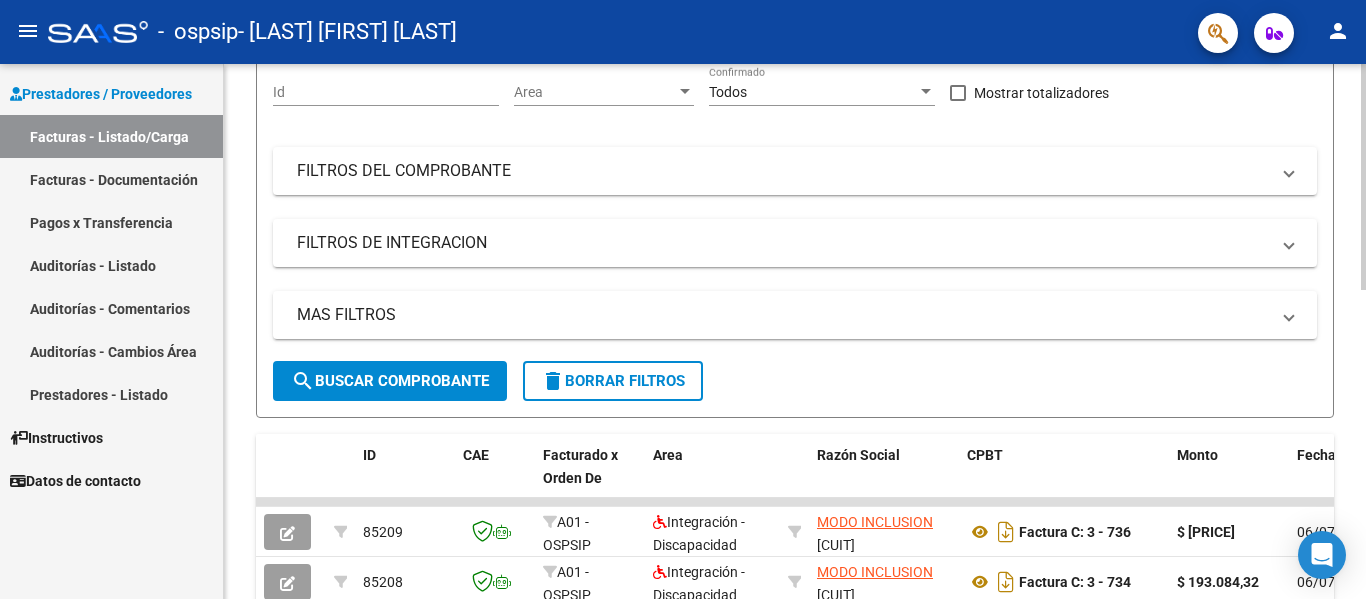 scroll, scrollTop: 0, scrollLeft: 0, axis: both 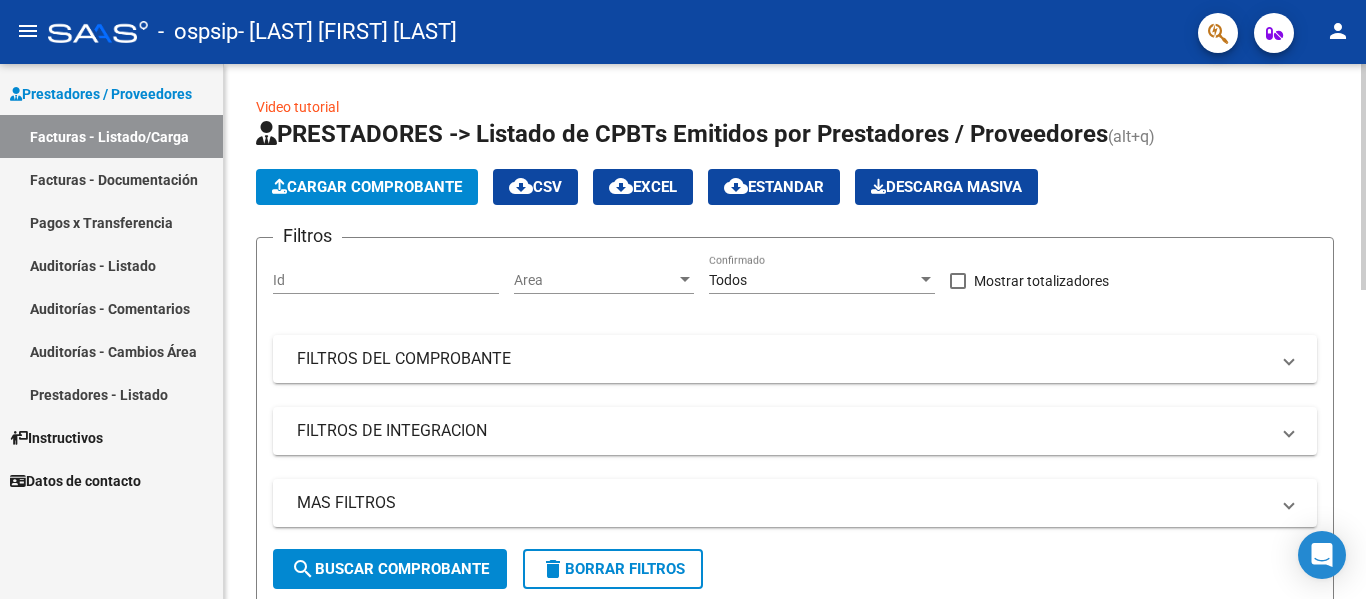 click on "Cargar Comprobante" 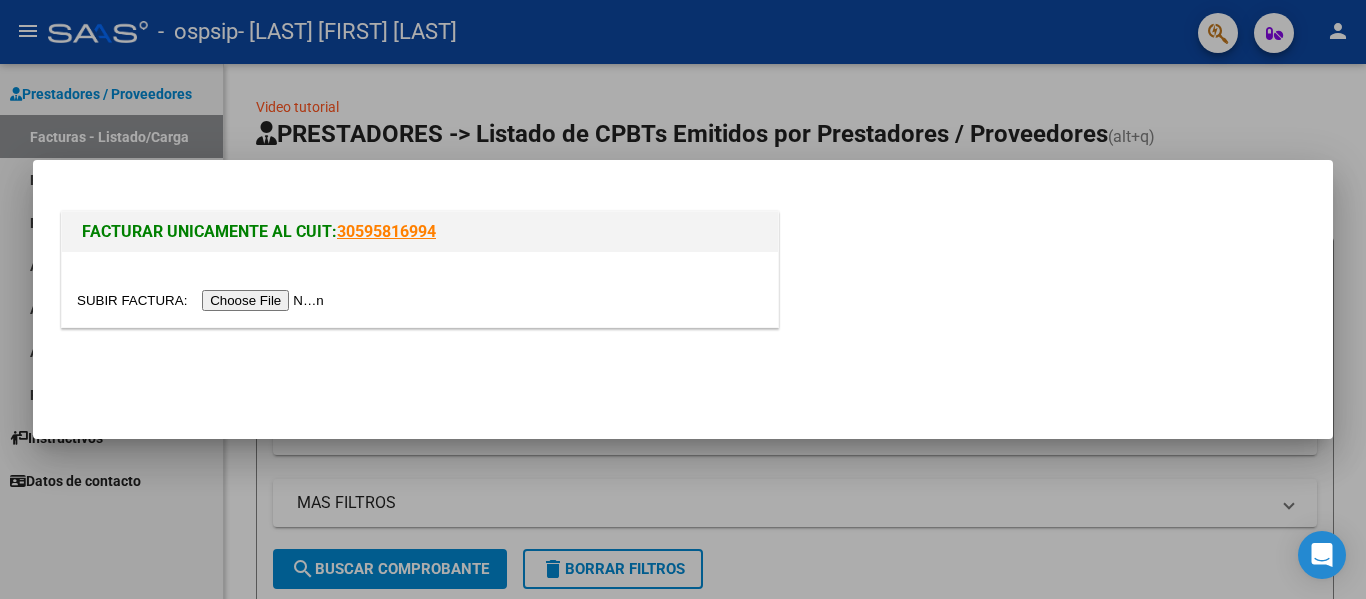 click at bounding box center (203, 300) 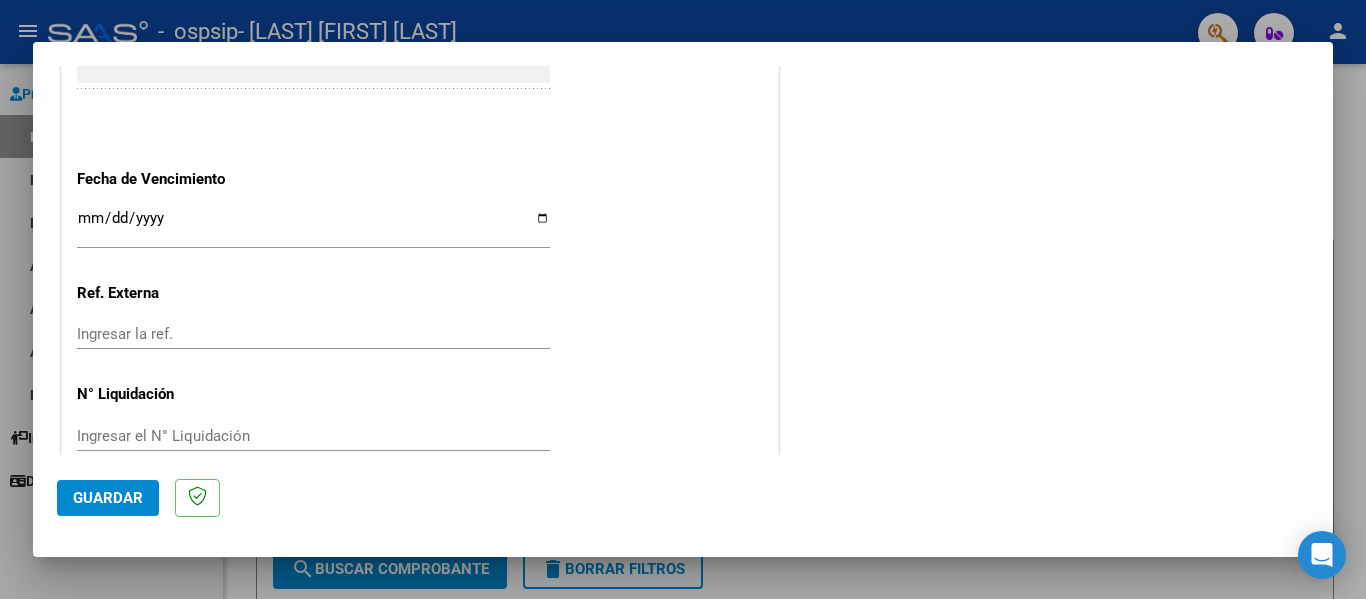 scroll, scrollTop: 1100, scrollLeft: 0, axis: vertical 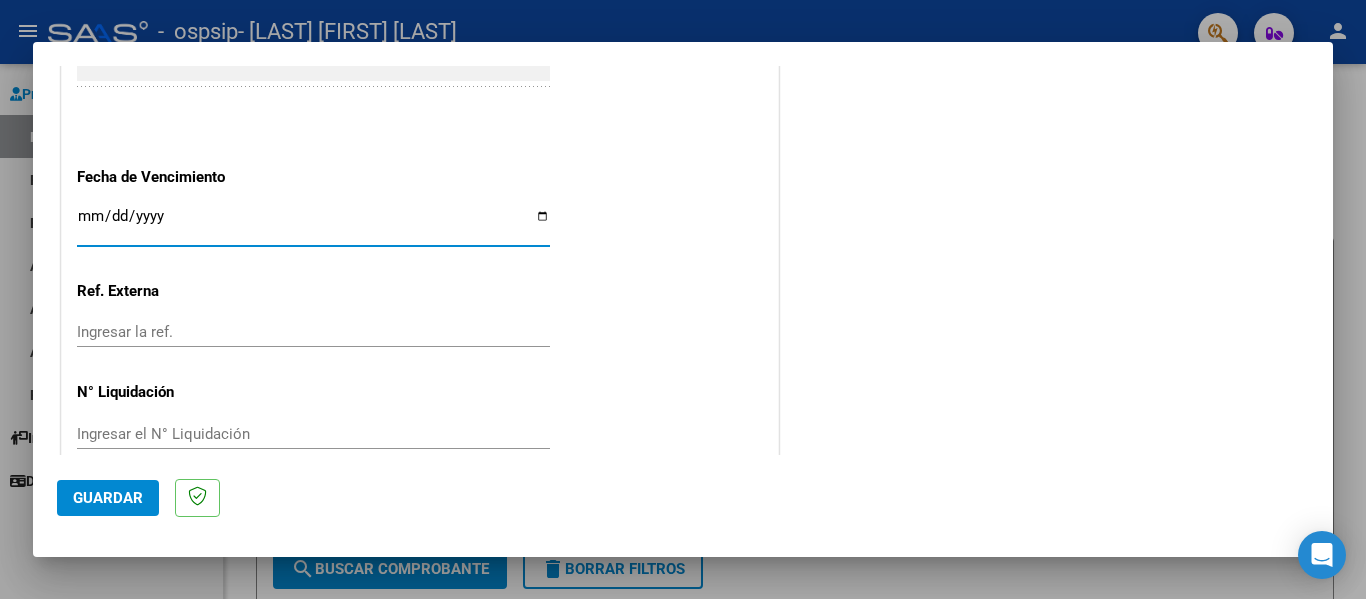 click on "Ingresar la fecha" at bounding box center [313, 224] 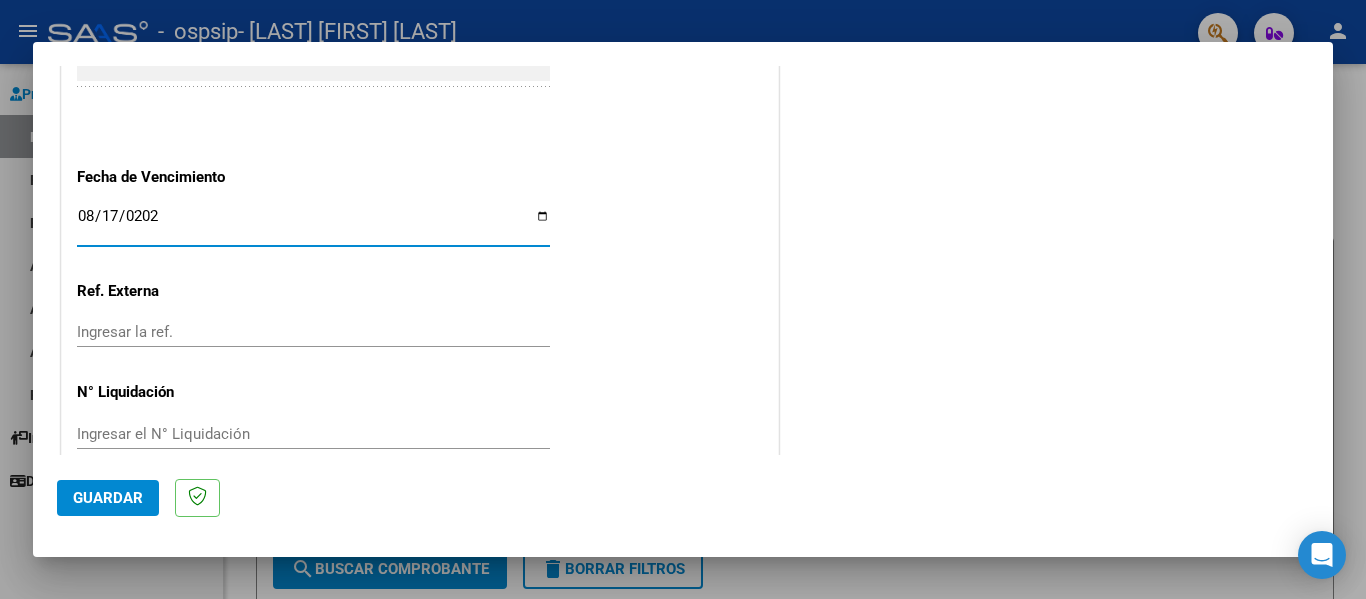 type on "2025-08-17" 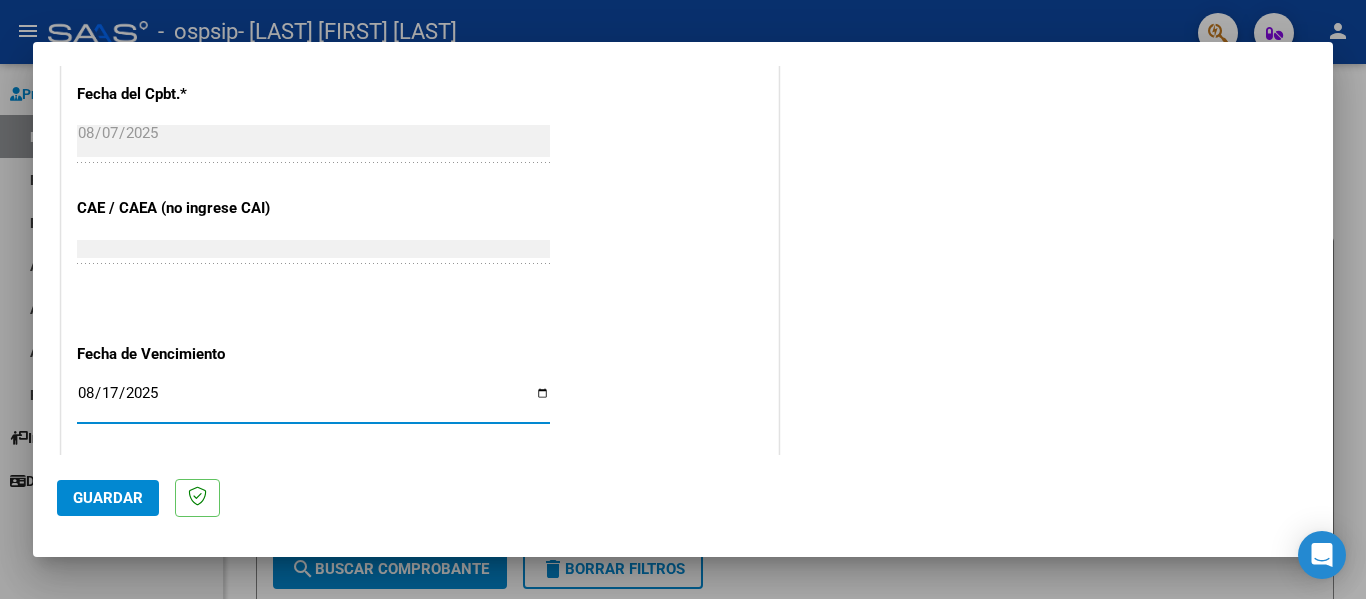 scroll, scrollTop: 1132, scrollLeft: 0, axis: vertical 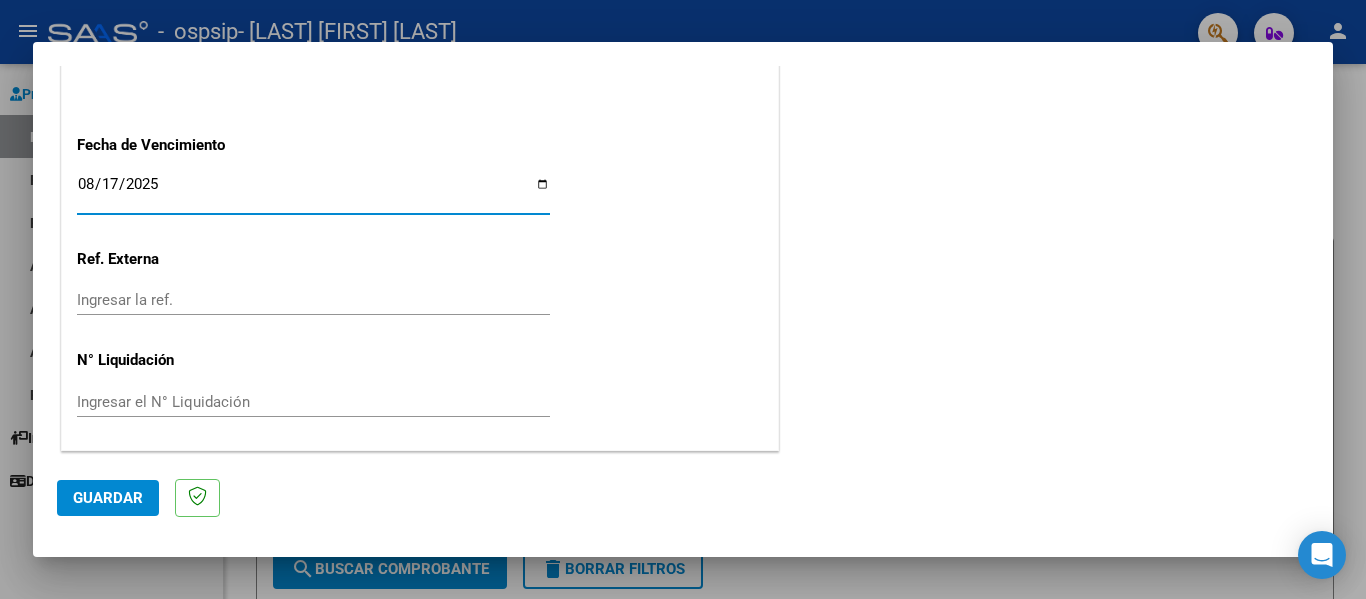 click on "Guardar" 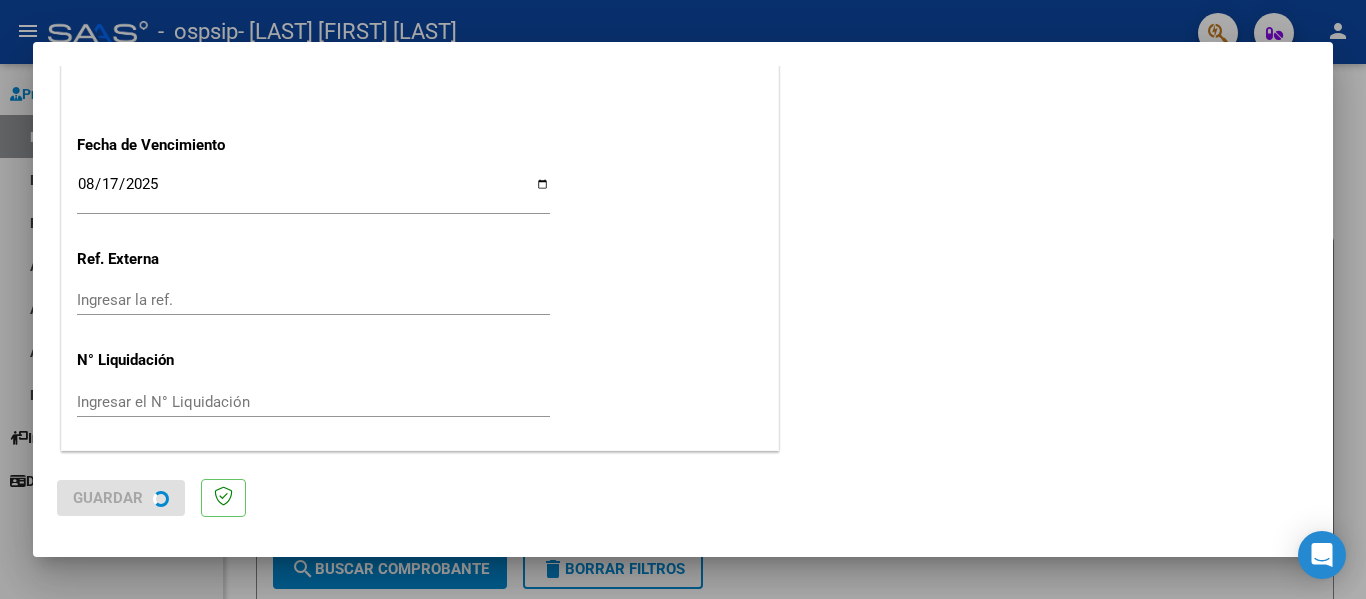 scroll, scrollTop: 0, scrollLeft: 0, axis: both 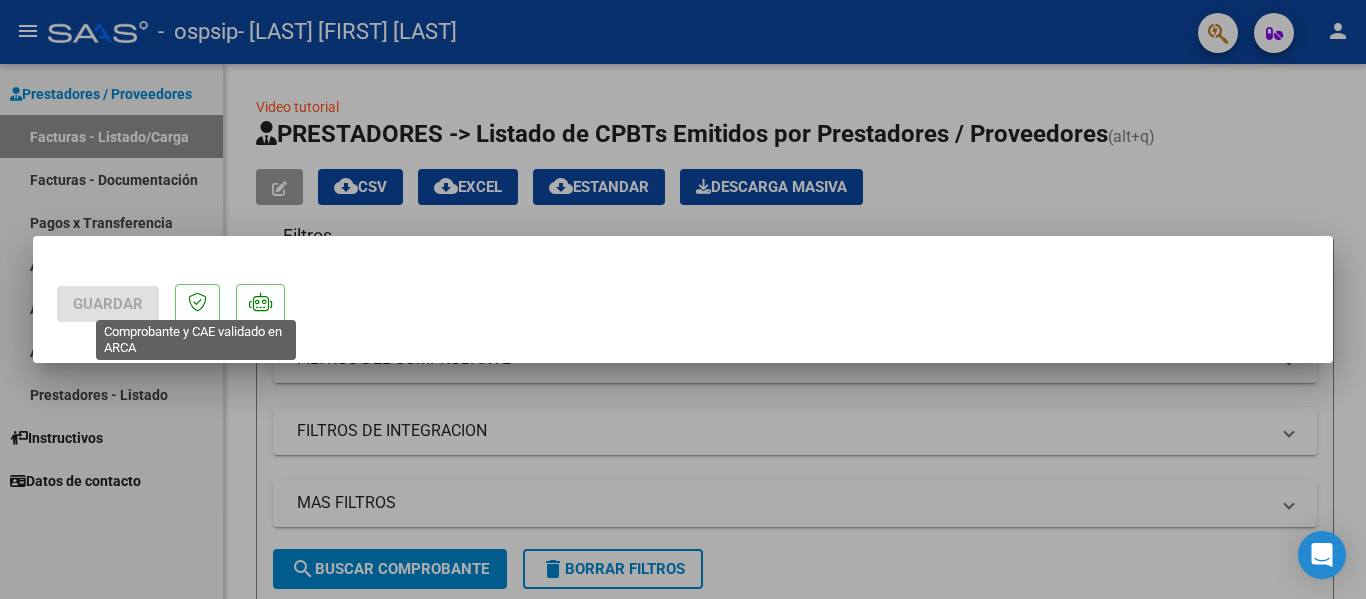 click 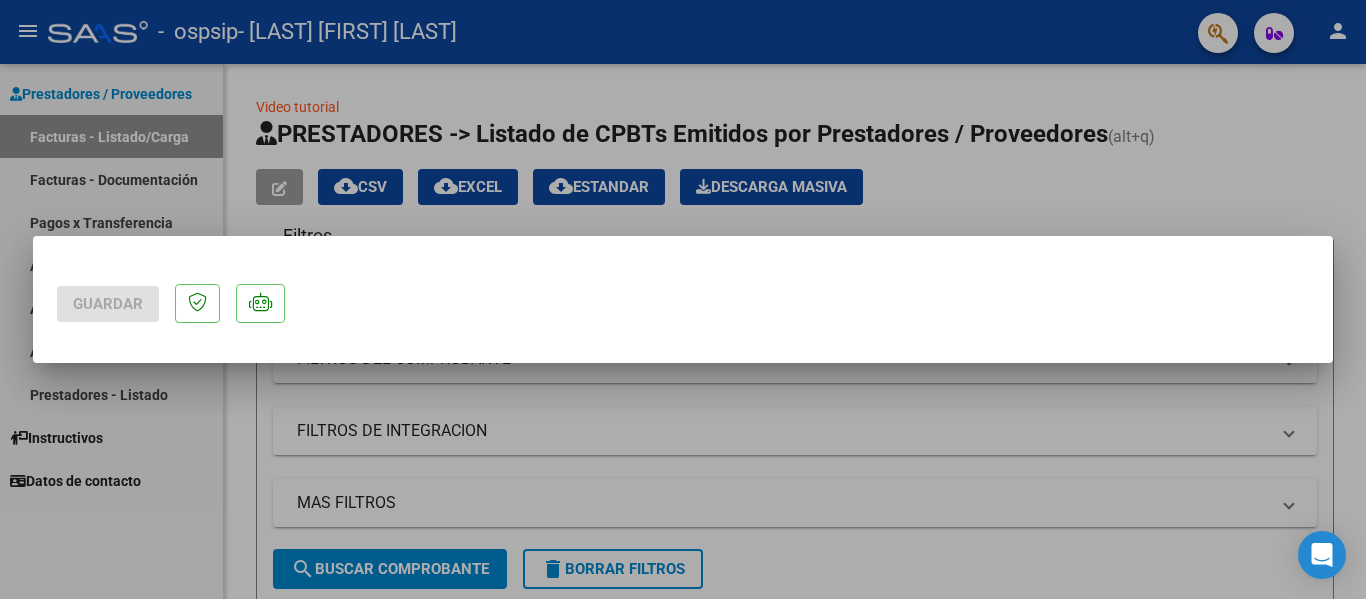 click at bounding box center (683, 299) 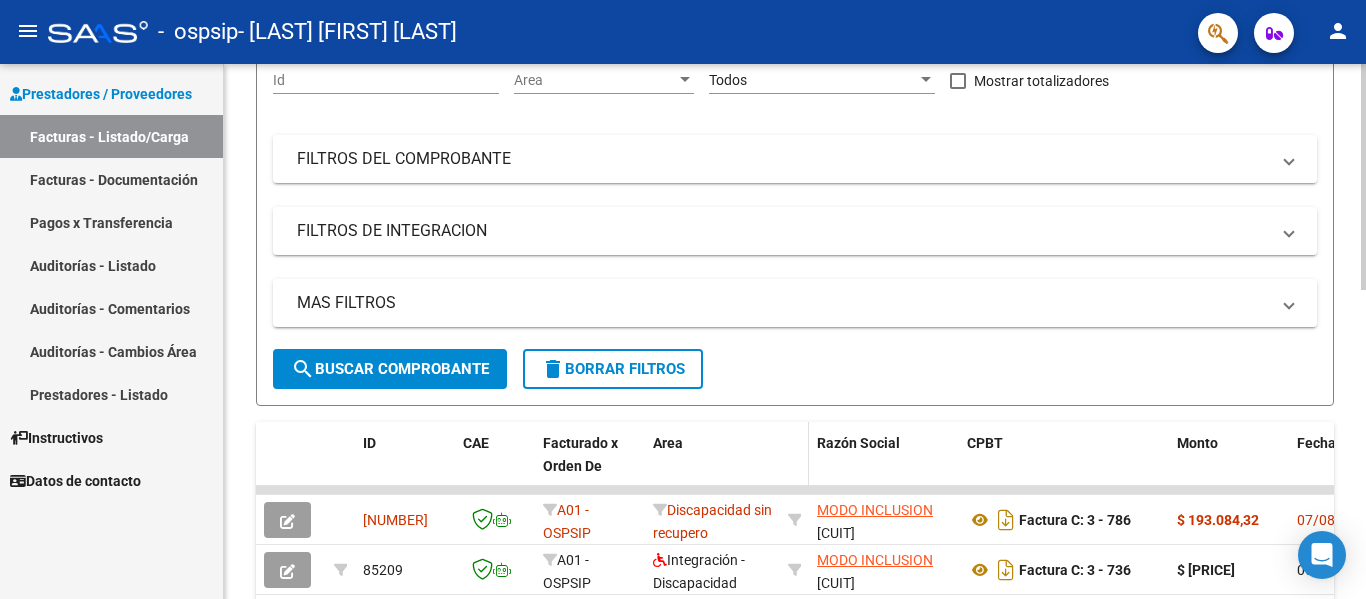 scroll, scrollTop: 300, scrollLeft: 0, axis: vertical 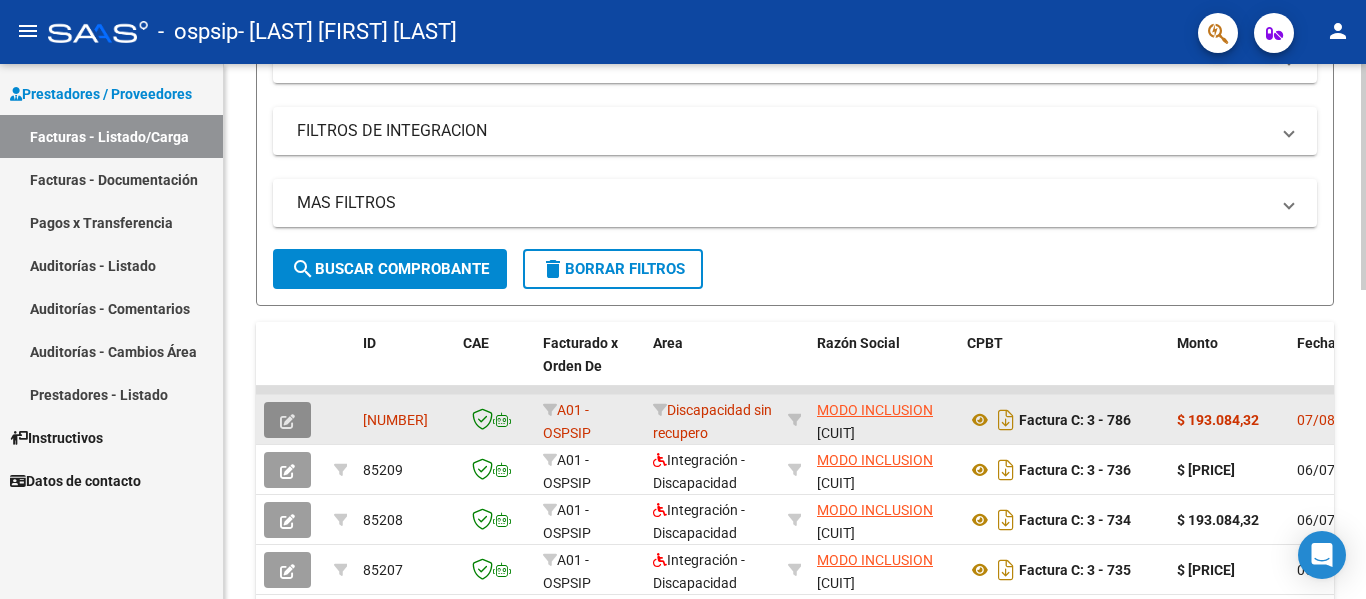 click 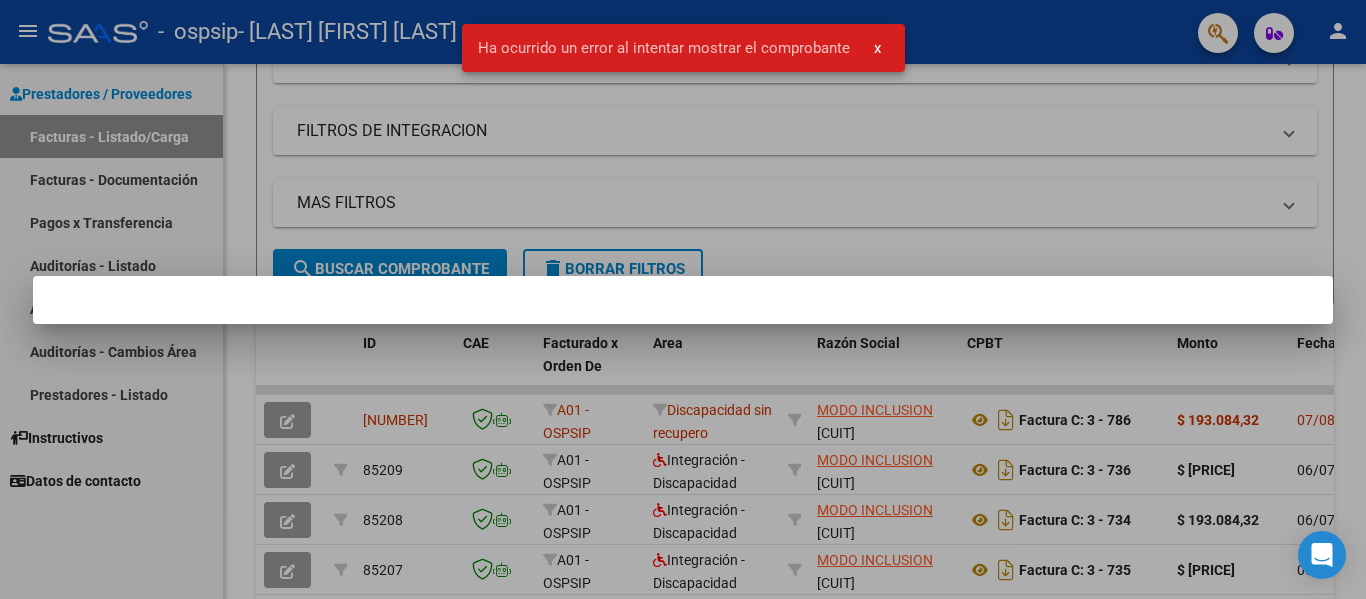 click at bounding box center [683, 299] 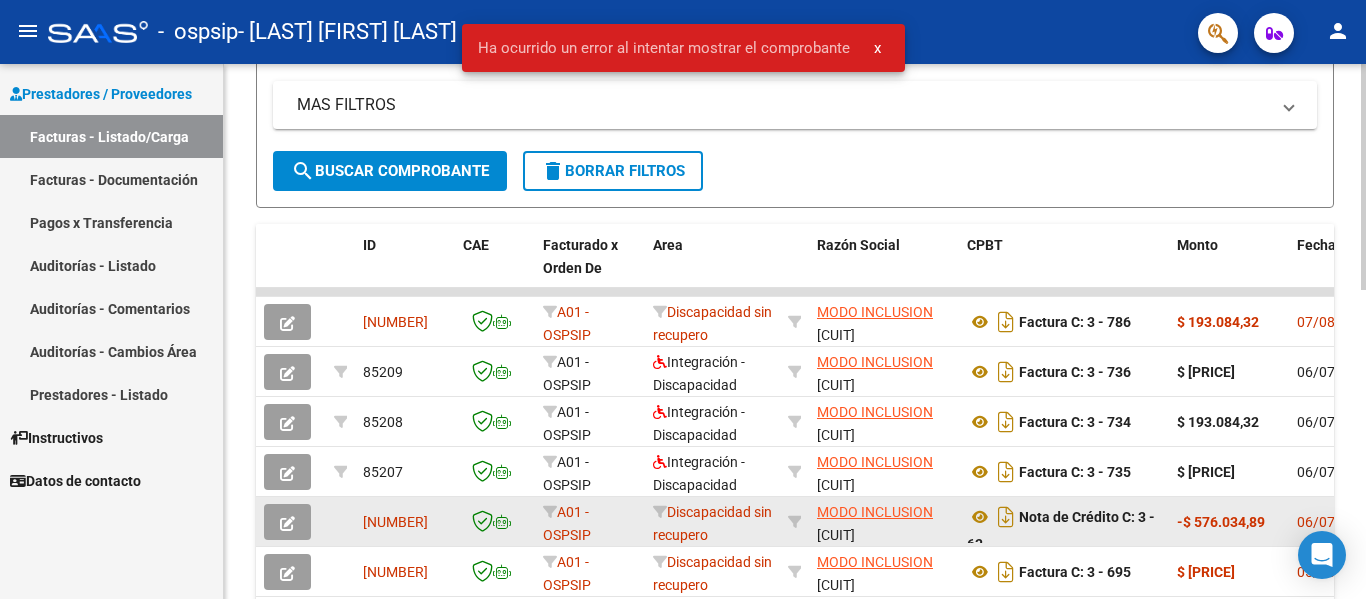 scroll, scrollTop: 500, scrollLeft: 0, axis: vertical 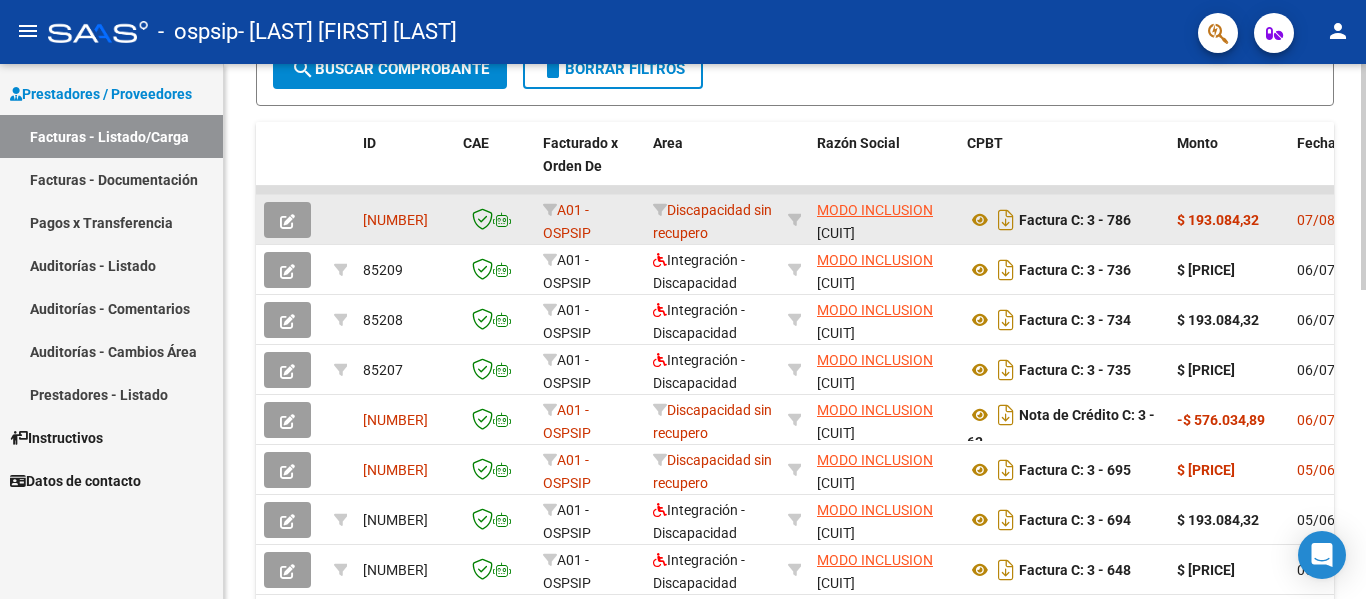 drag, startPoint x: 1304, startPoint y: 227, endPoint x: 1193, endPoint y: 226, distance: 111.0045 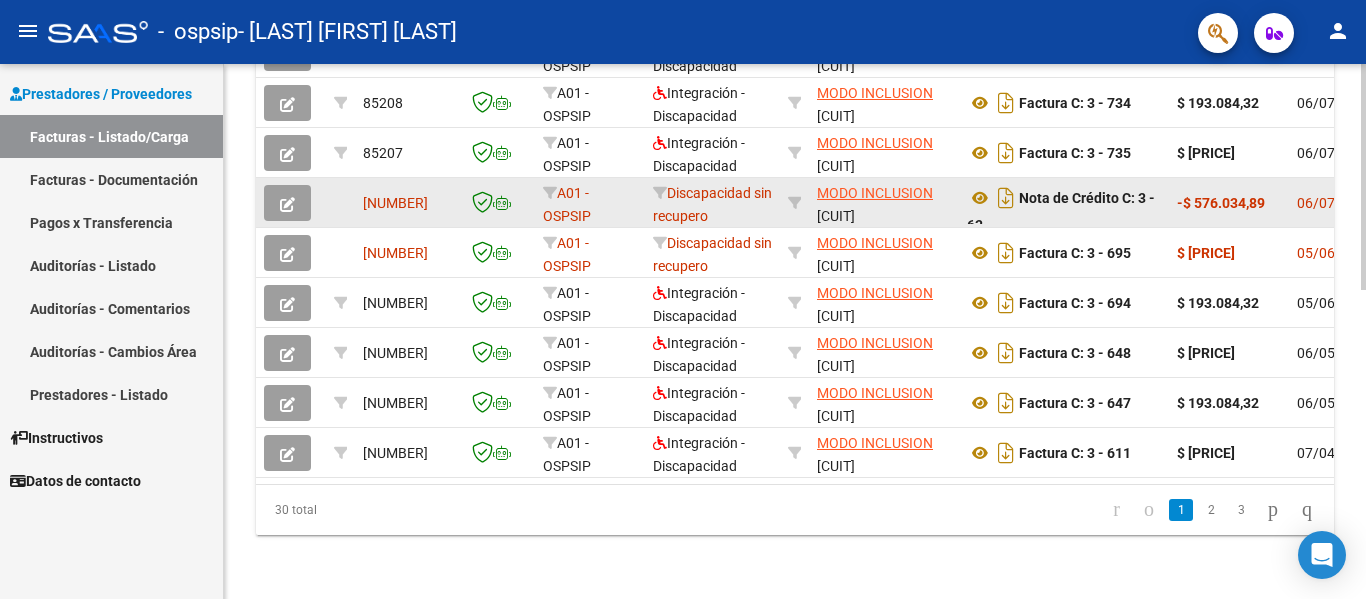 scroll, scrollTop: 733, scrollLeft: 0, axis: vertical 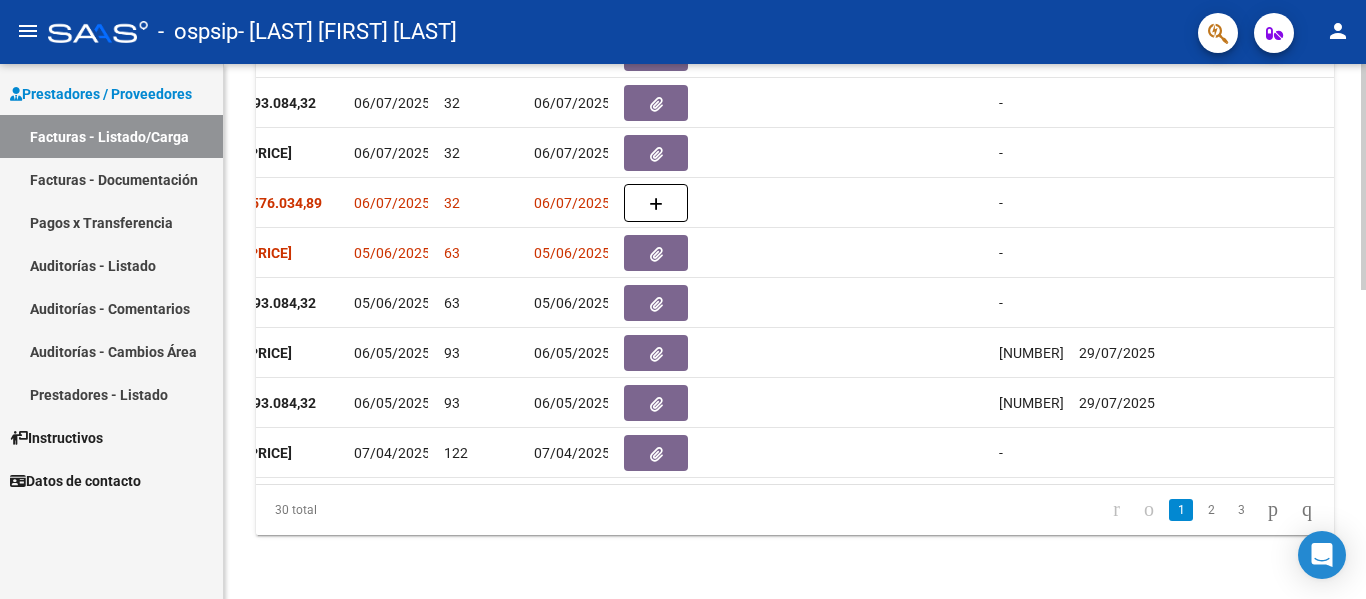 click on "[NUMBER] A01 - OSPSIP Discapacidad sin recupero MODO INCLUSION [CUIT] Factura C: 3 - 786 $[PRICE] [DATE] 0 [DATE] - [DATE] [DATE] MODO INCLUSION SRL - [EMAIL]
[NUMBER] A01 - OSPSIP Integración - Discapacidad MODO INCLUSION [CUIT] Factura C: 3 - 736 $[PRICE] [DATE] 32 [DATE] - 202506 [NUMBER] [DATE] [DATE] [DATE] MODO INCLUSION SRL - [FIRST] [LAST] [EMAIL]
[NUMBER] A01 - OSPSIP Integración - Discapacidad MODO INCLUSION [CUIT] Factura C: 3 - 734 $[PRICE] [DATE] 32 [DATE] - DS 202506 $[PRICE] $[PRICE] 202506 [NUMBER] [DATE] [DATE] [DATE] MODO INCLUSION SRL - [FIRST] [LAST] [EMAIL]
[NUMBER] A01 - OSPSIP Integración - Discapacidad MODO INCLUSION [CUIT] Factura C: 3 - 735 $[PRICE] [DATE] 32 [DATE] - DS 202506 $[PRICE] $[PRICE] 202505 [NUMBER]" 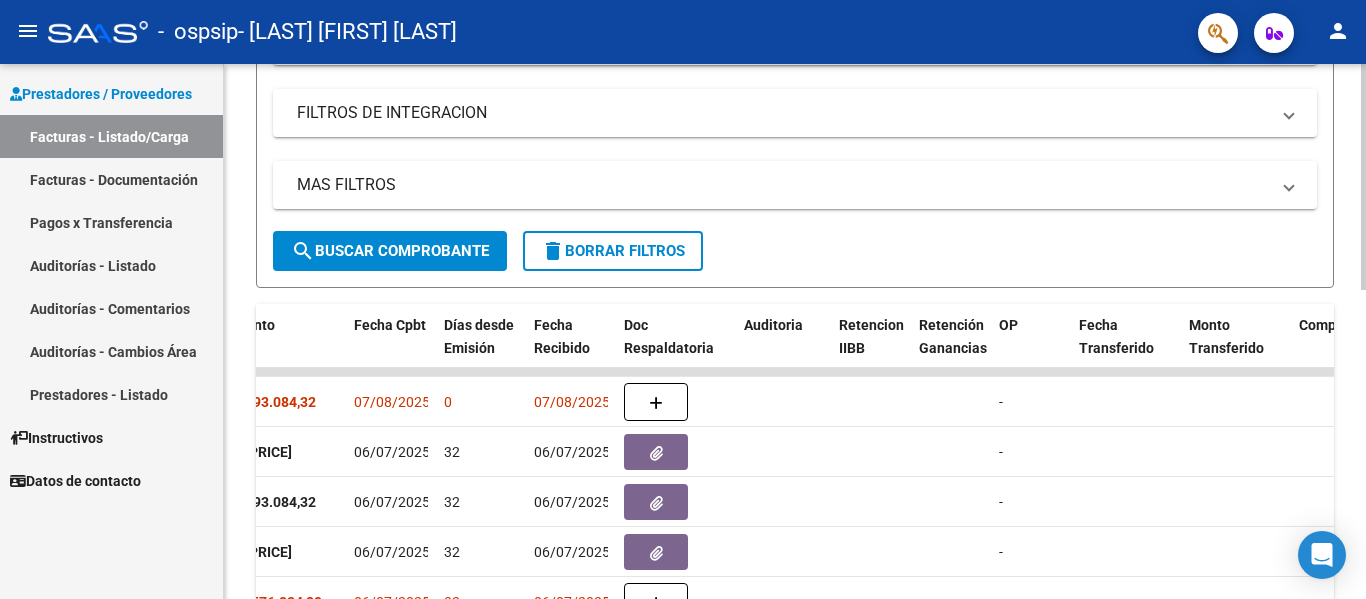 scroll, scrollTop: 433, scrollLeft: 0, axis: vertical 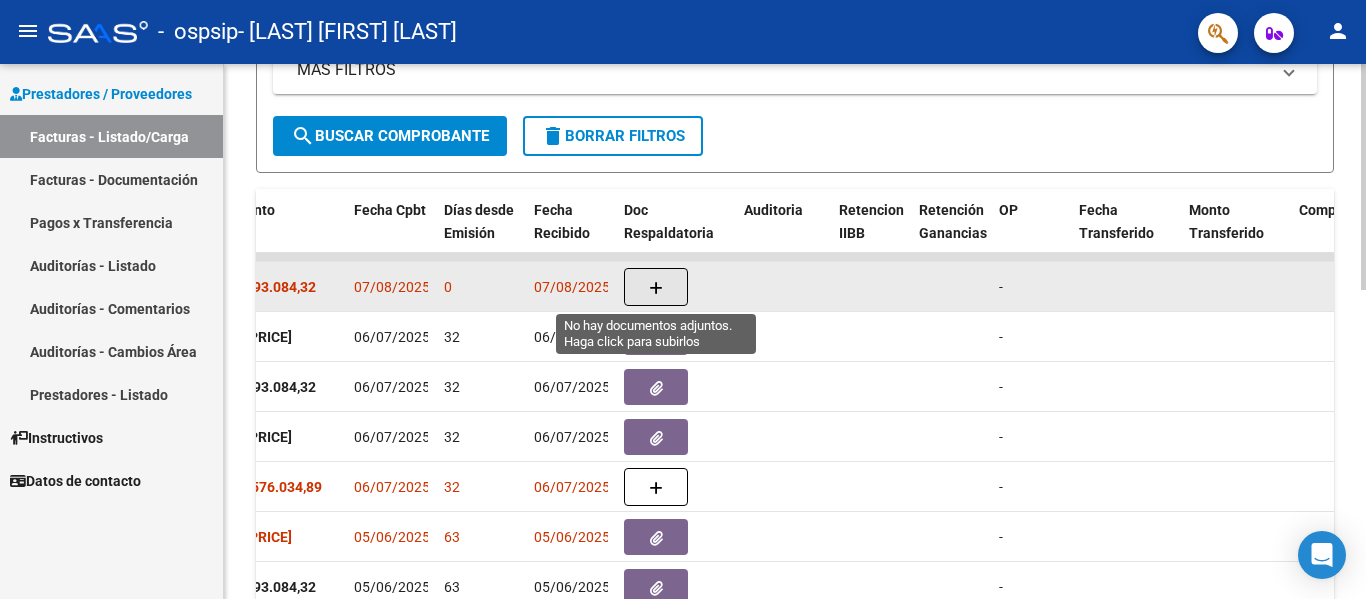click 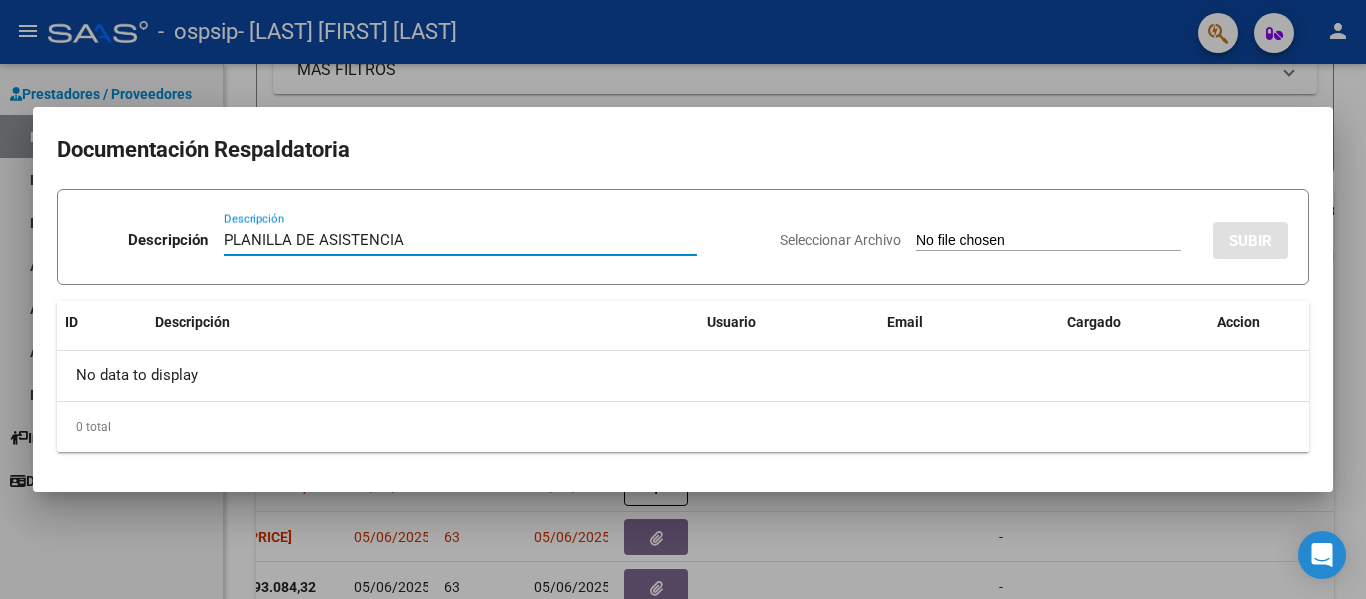 type on "PLANILLA DE ASISTENCIA" 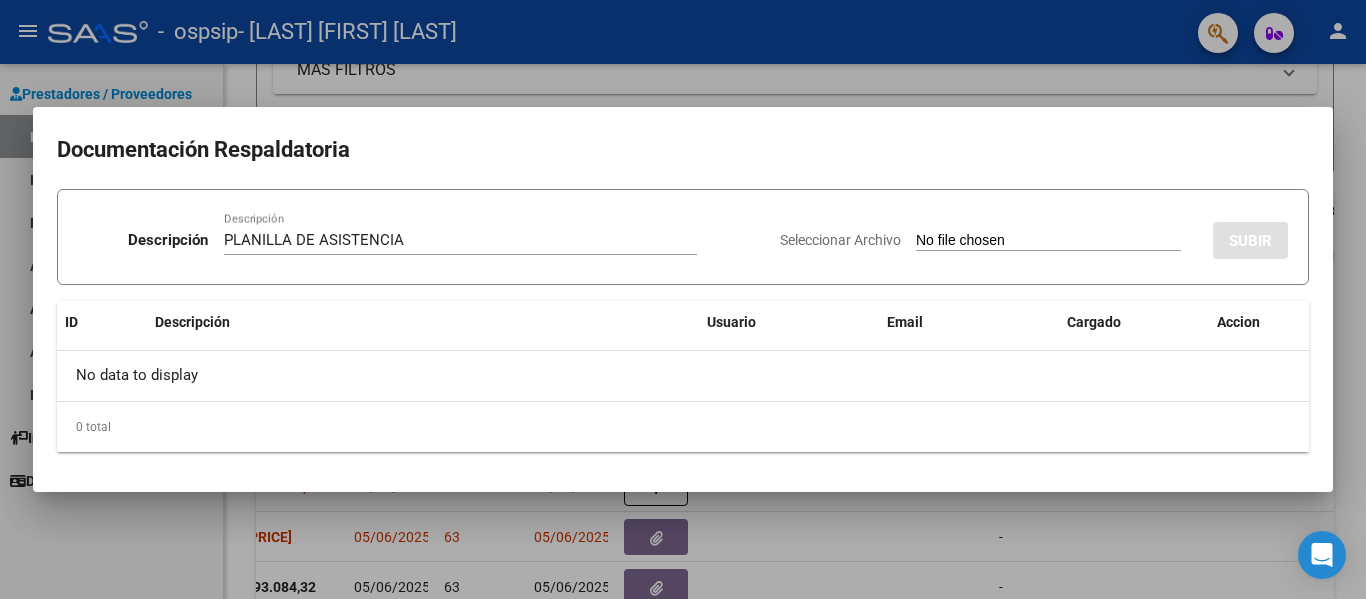 click on "Seleccionar Archivo SUBIR" at bounding box center [1034, 236] 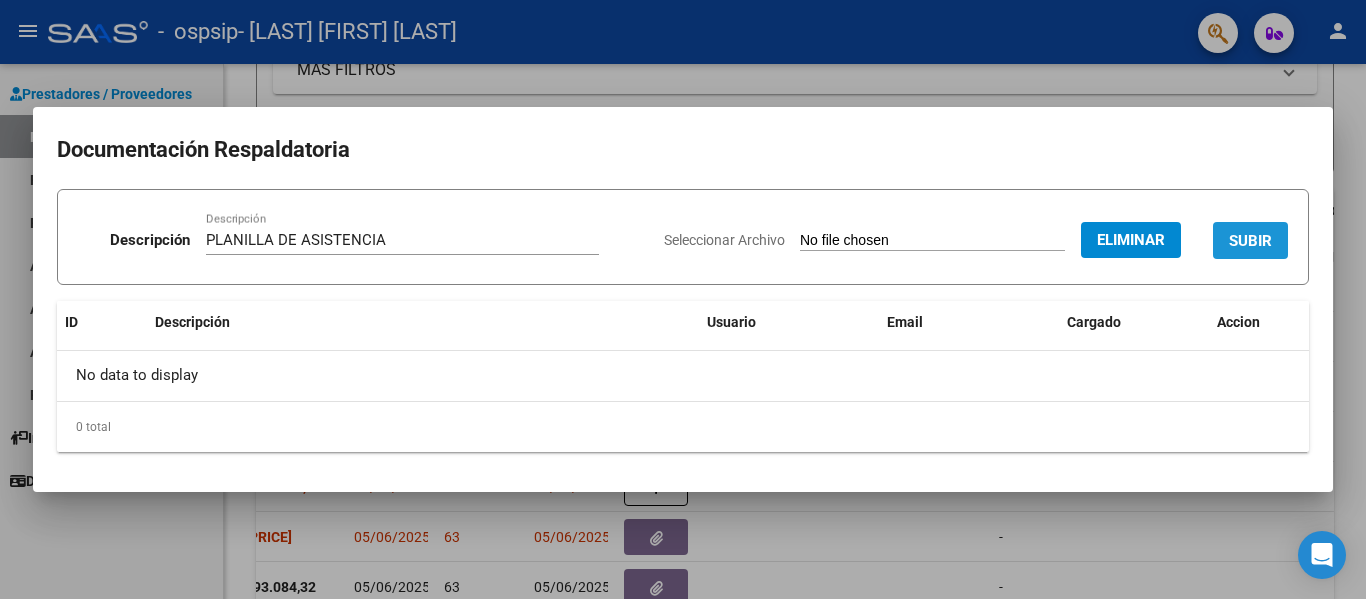 click on "SUBIR" at bounding box center (1250, 241) 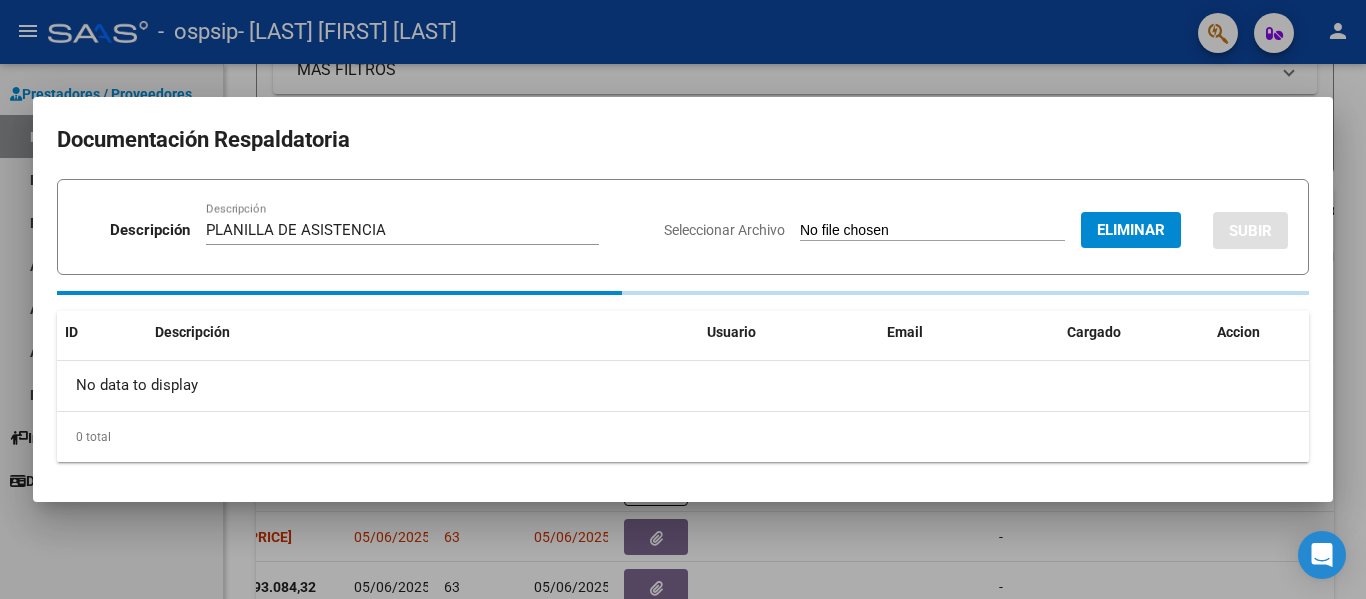 type 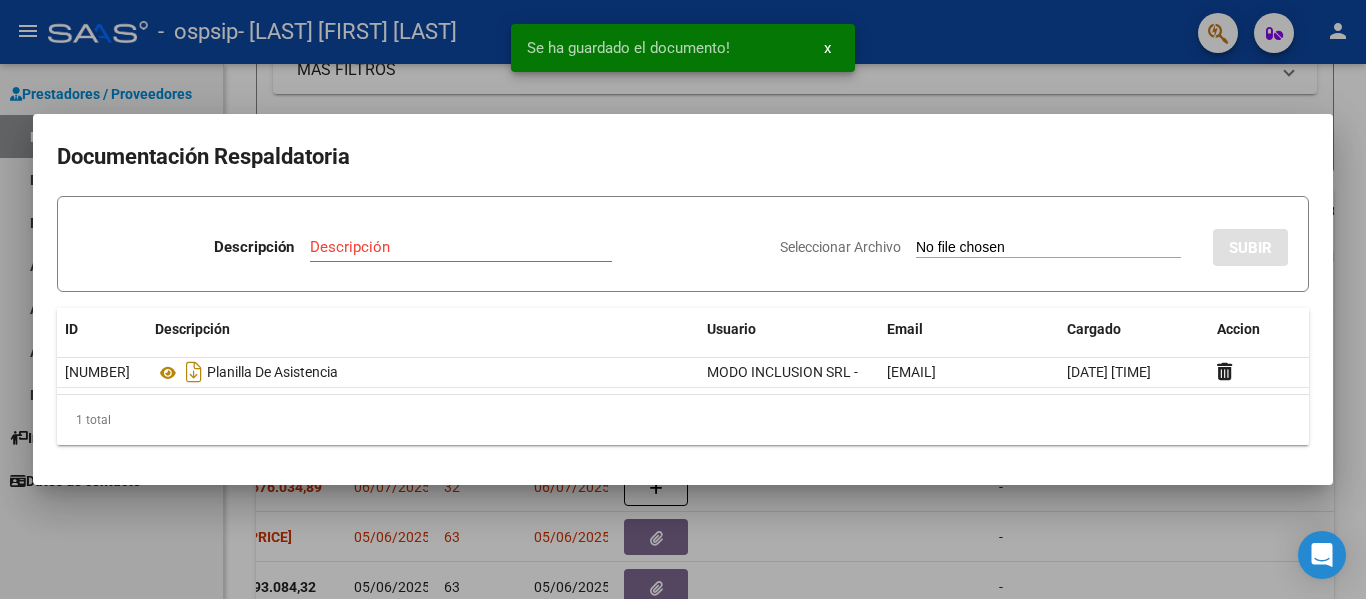 click on "Descripción" at bounding box center [461, 247] 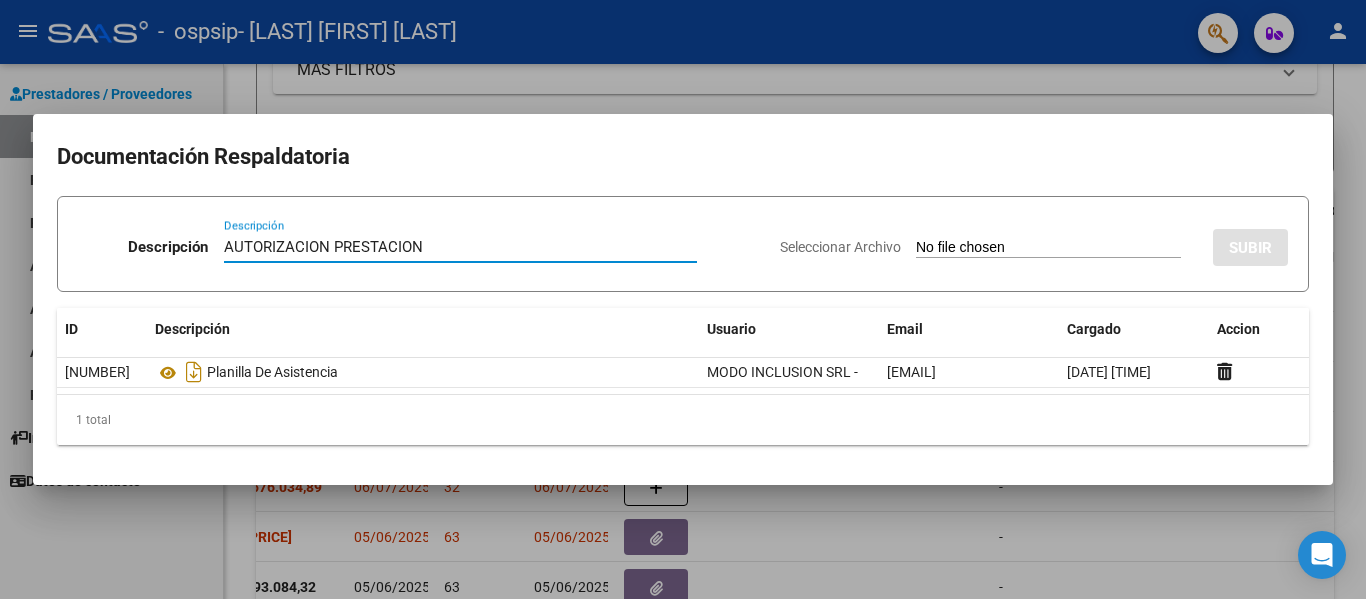 type on "AUTORIZACION PRESTACION" 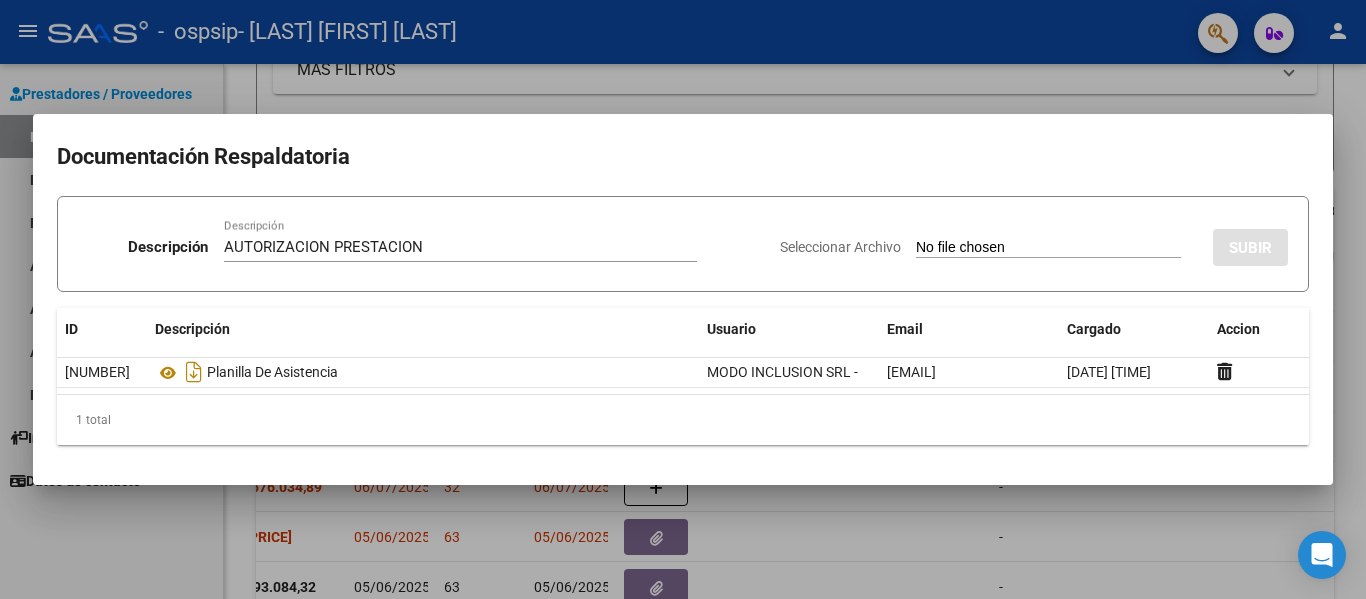 click on "Seleccionar Archivo" at bounding box center (1048, 248) 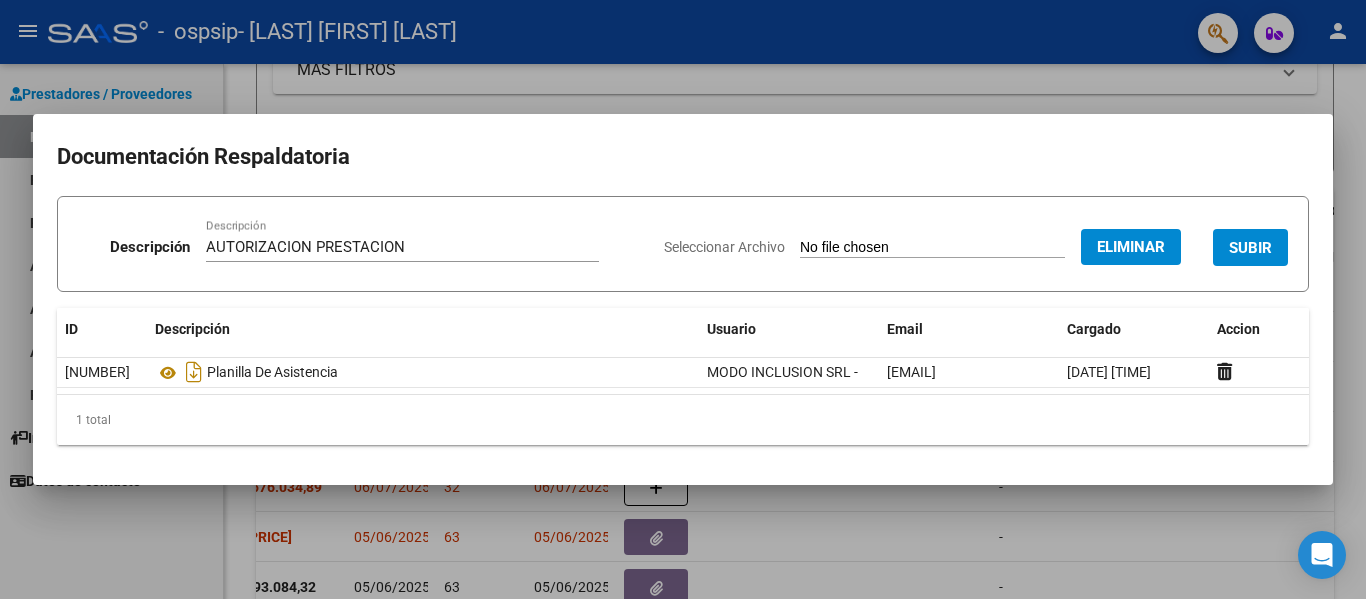 click on "SUBIR" at bounding box center (1250, 248) 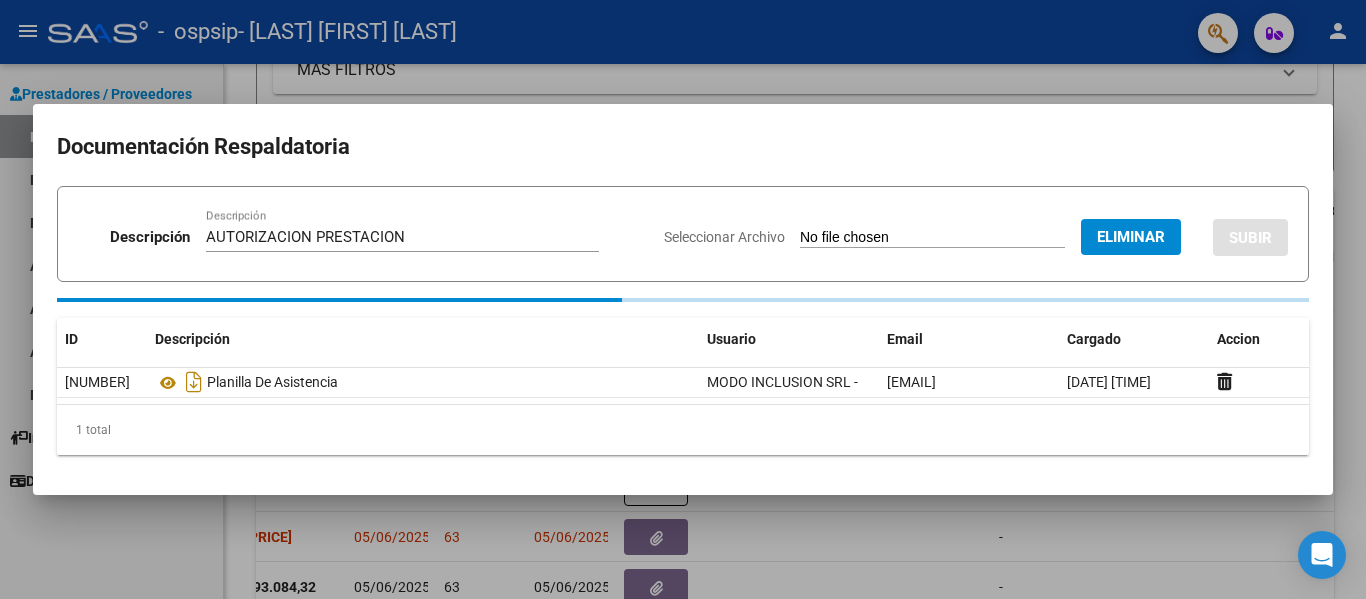 type 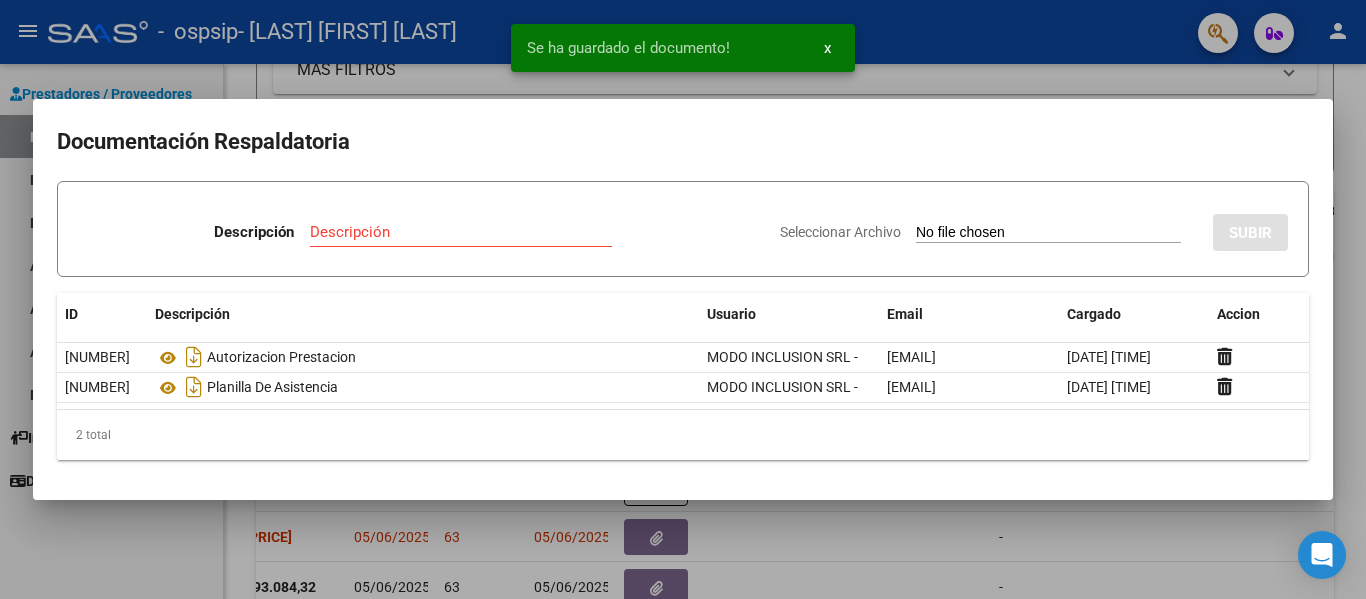 click at bounding box center (683, 299) 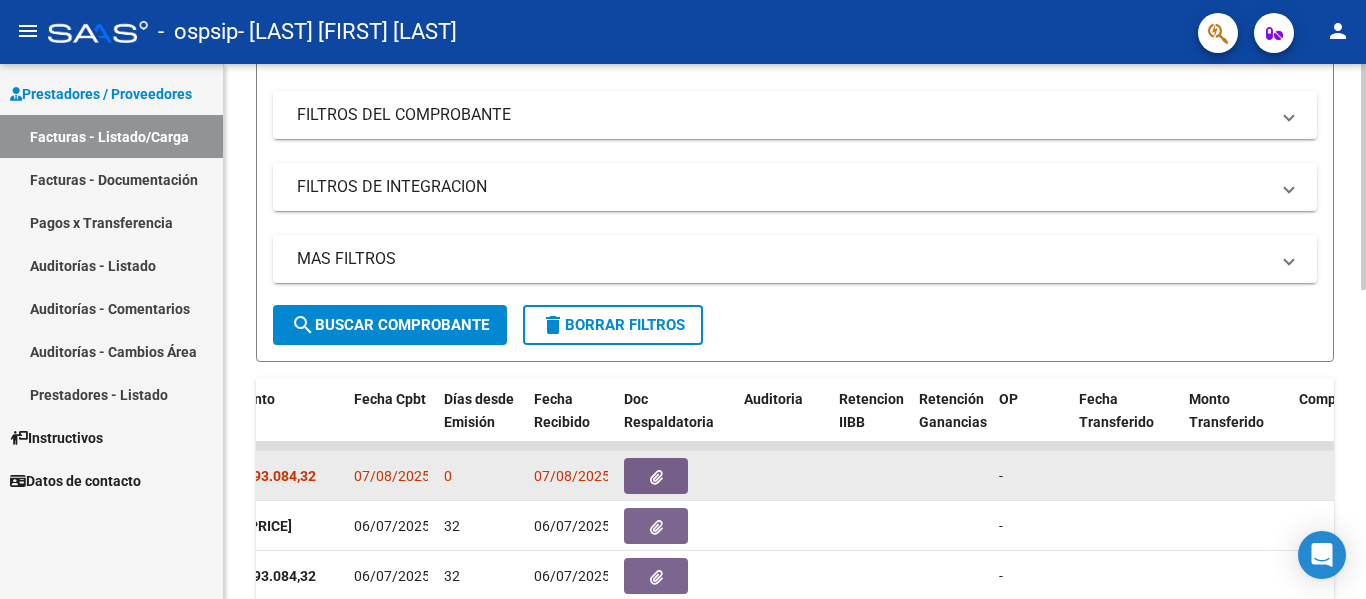 scroll, scrollTop: 0, scrollLeft: 0, axis: both 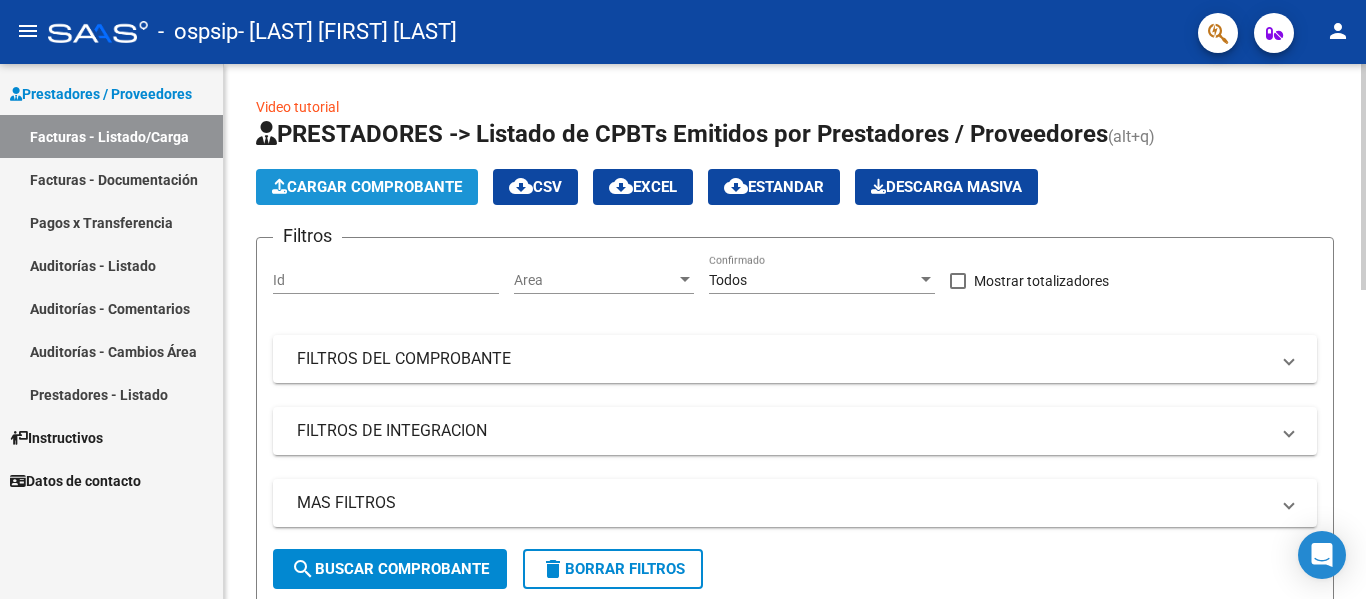 click on "Cargar Comprobante" 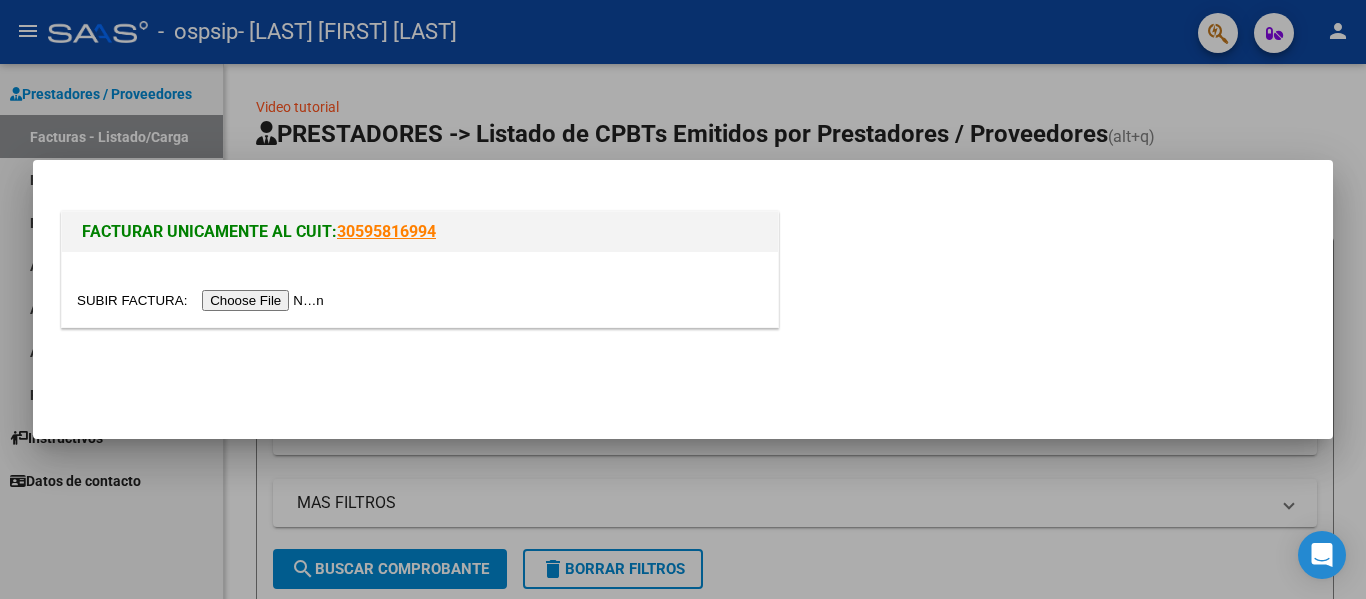 click at bounding box center (203, 300) 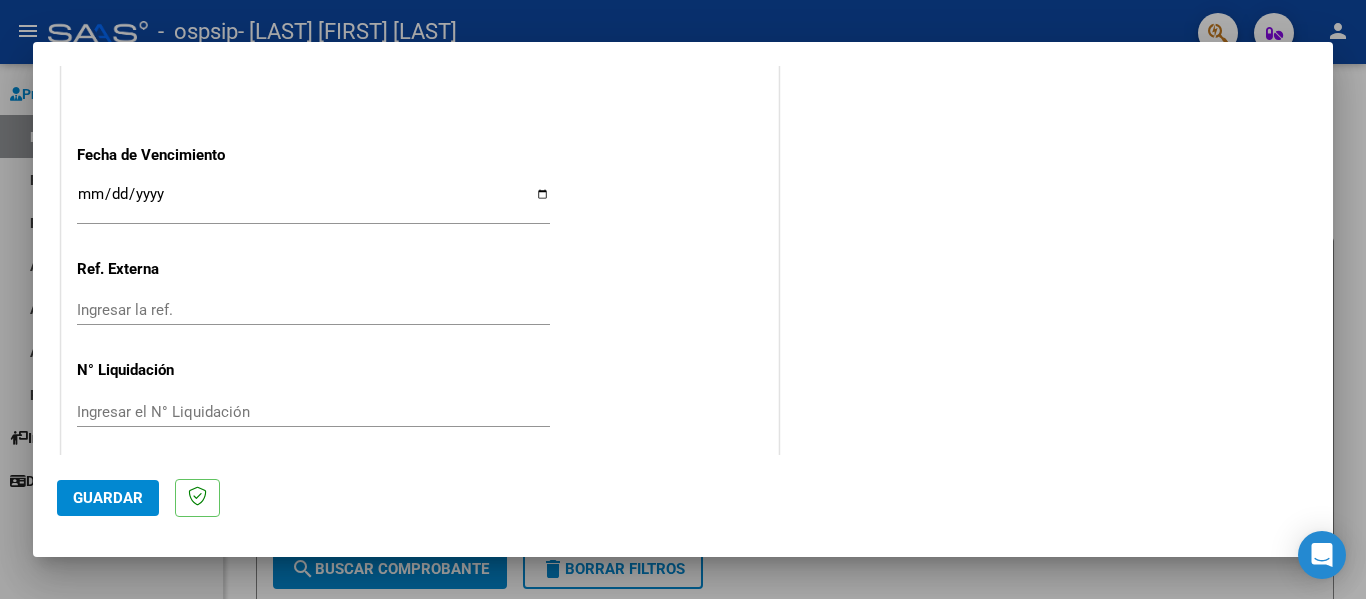 scroll, scrollTop: 1132, scrollLeft: 0, axis: vertical 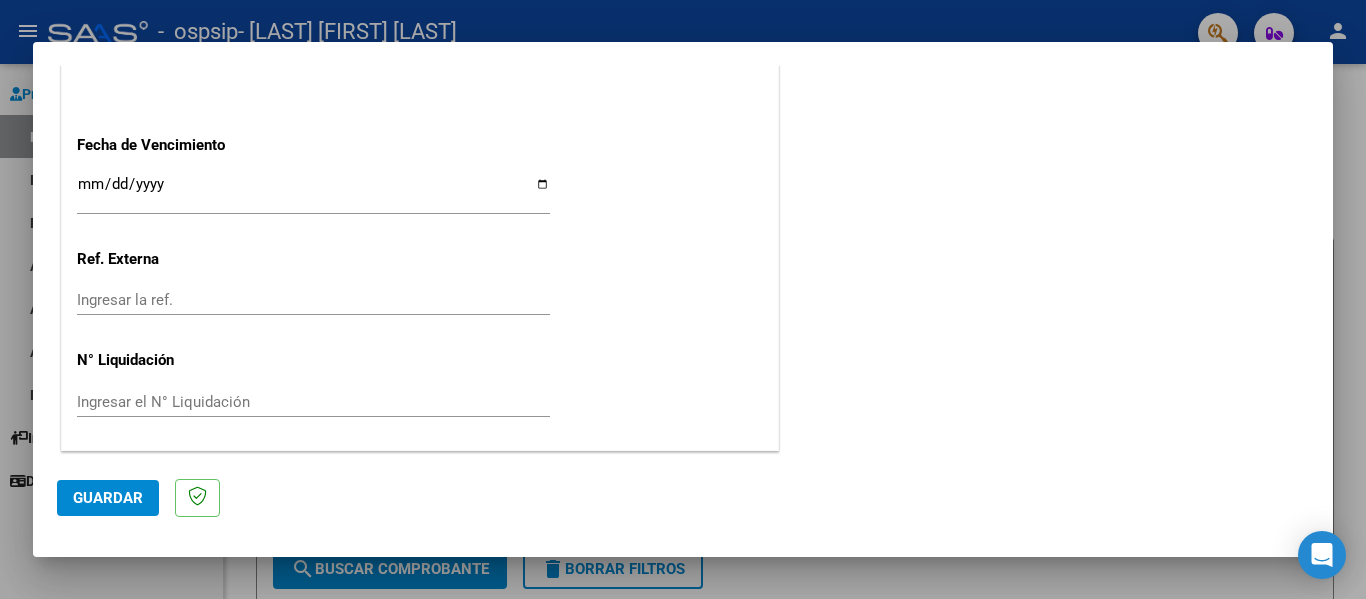 click on "Ingresar la fecha" at bounding box center (313, 192) 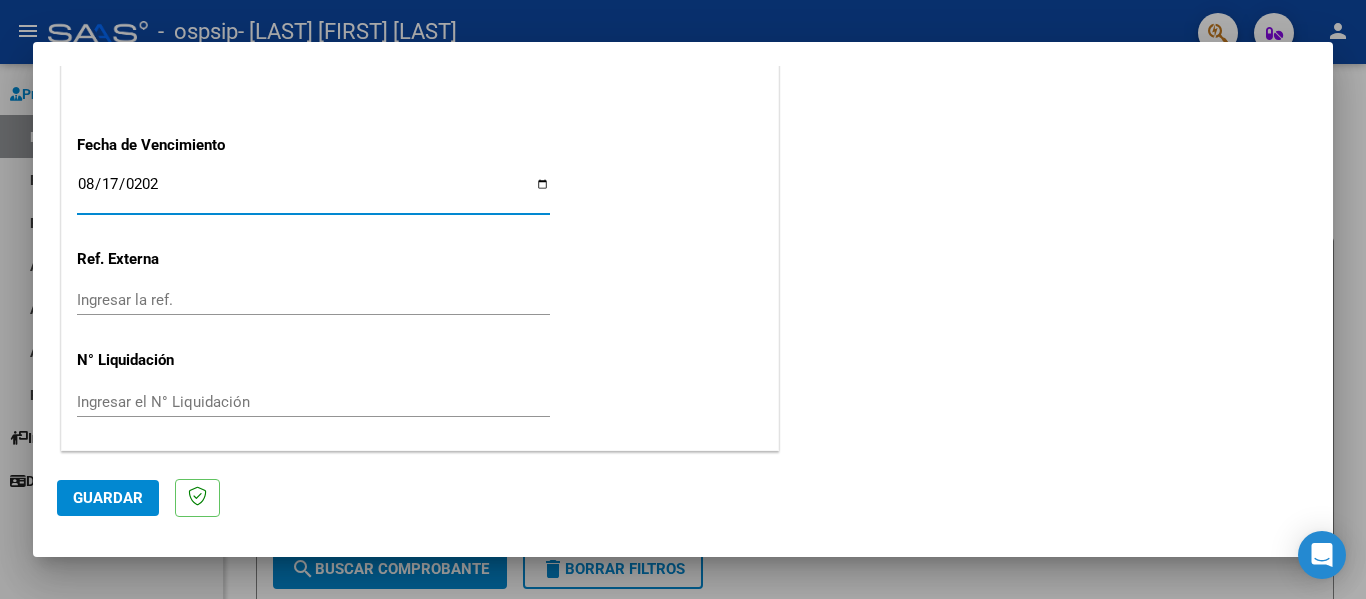type on "2025-08-17" 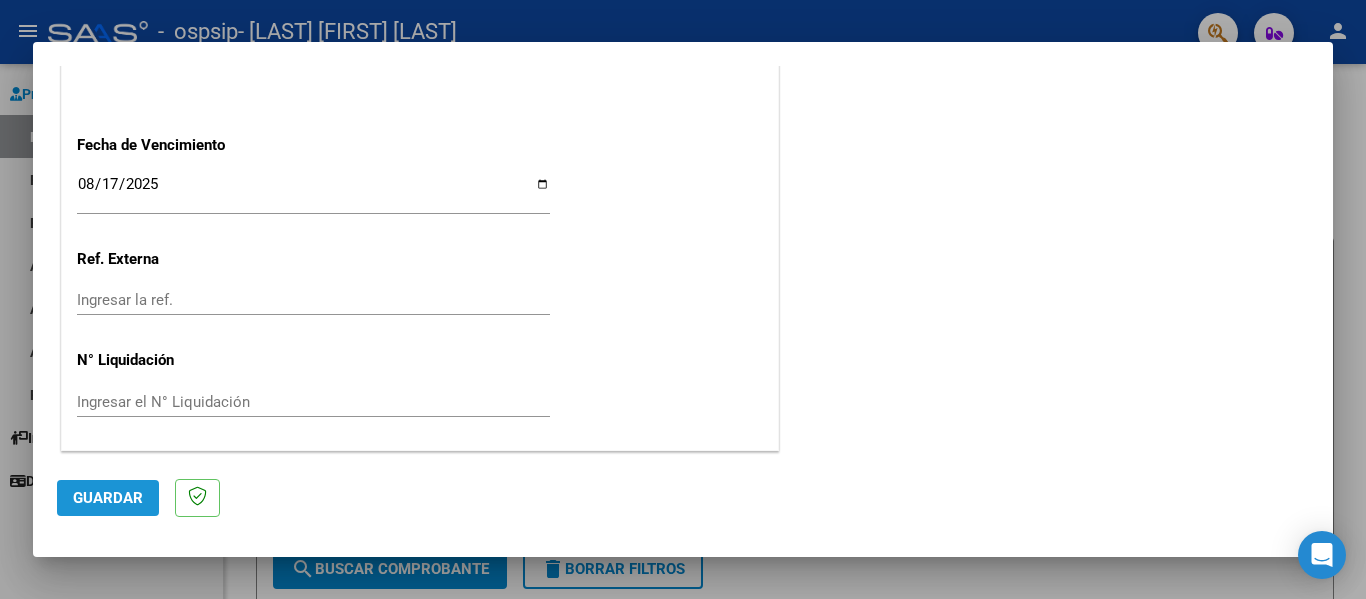 click on "Guardar" 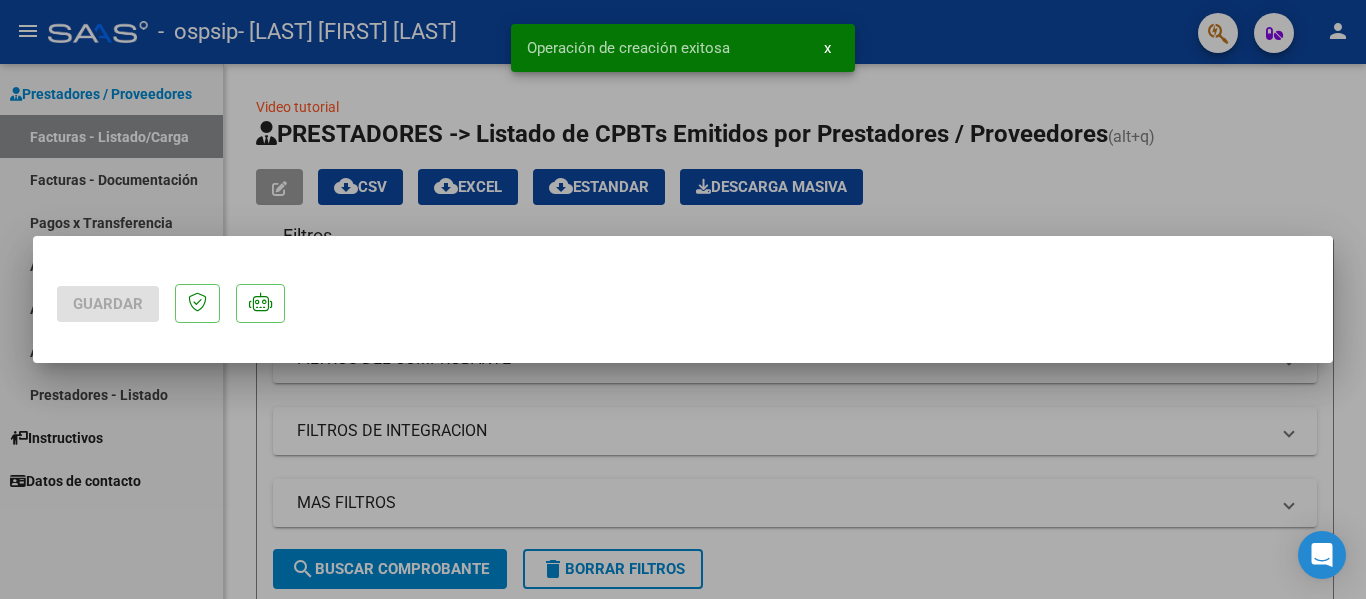 scroll, scrollTop: 0, scrollLeft: 0, axis: both 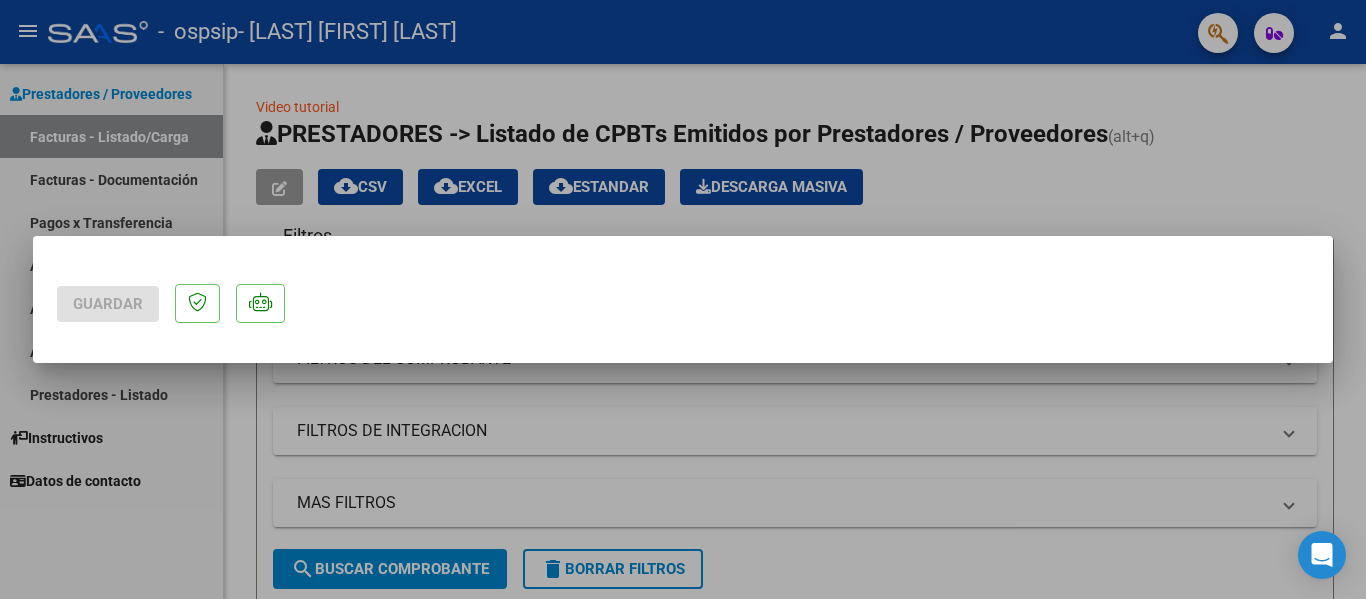 click at bounding box center [683, 299] 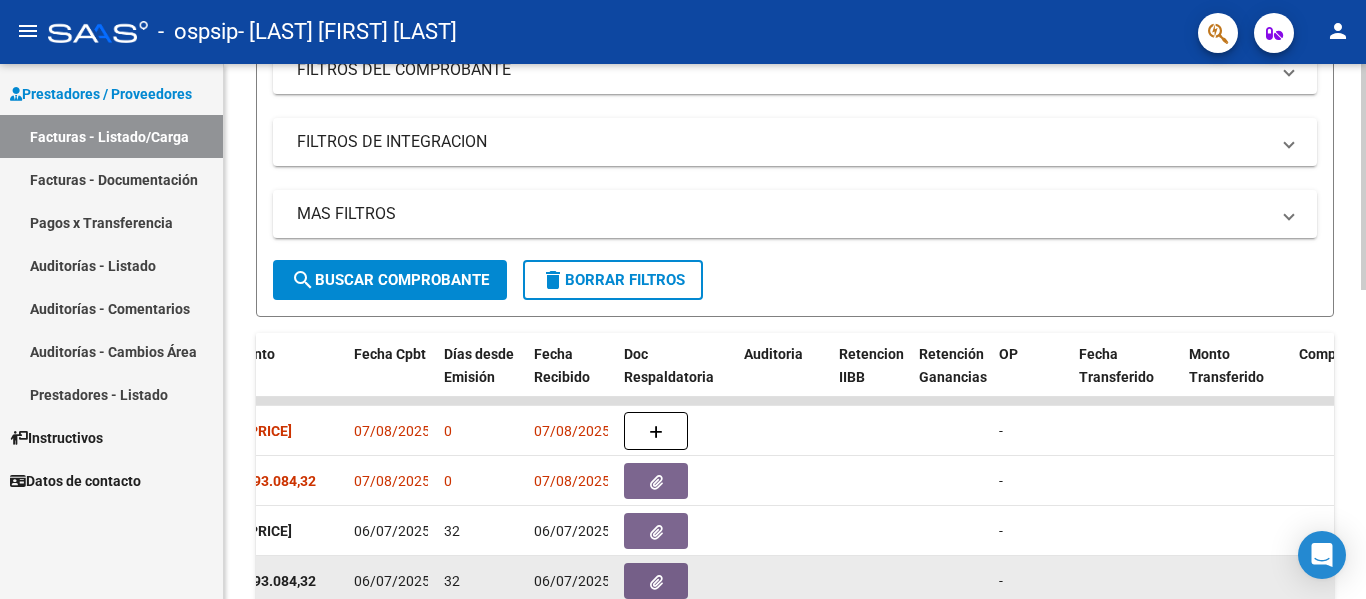 scroll, scrollTop: 300, scrollLeft: 0, axis: vertical 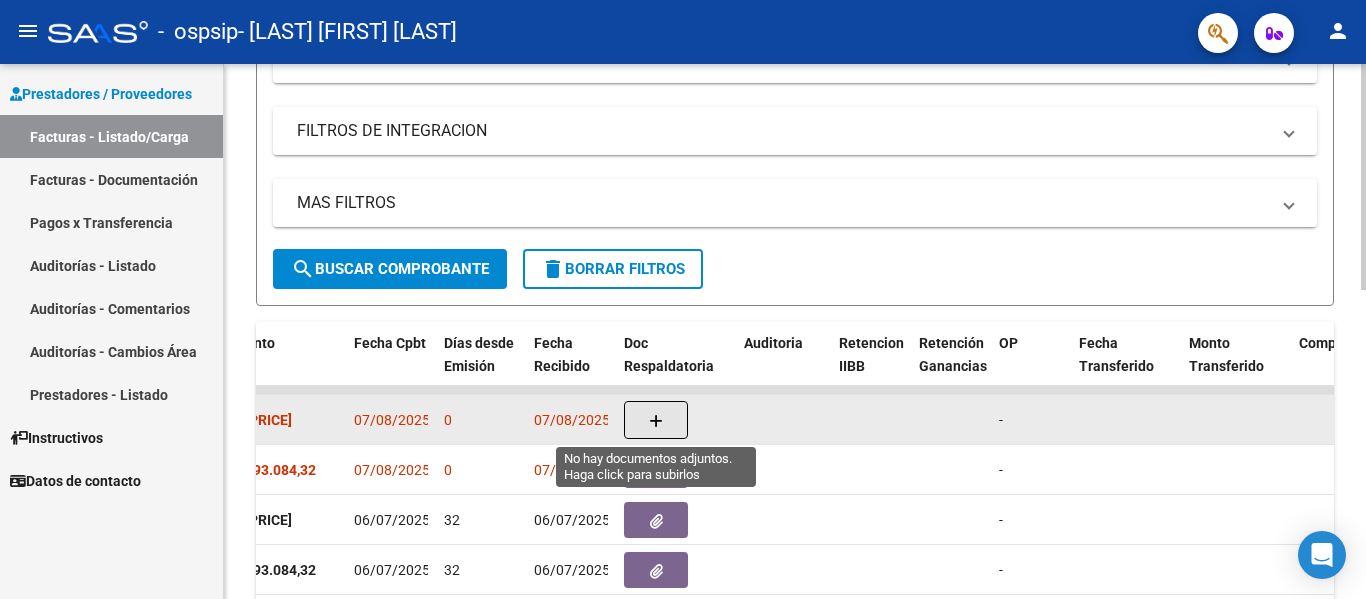 click 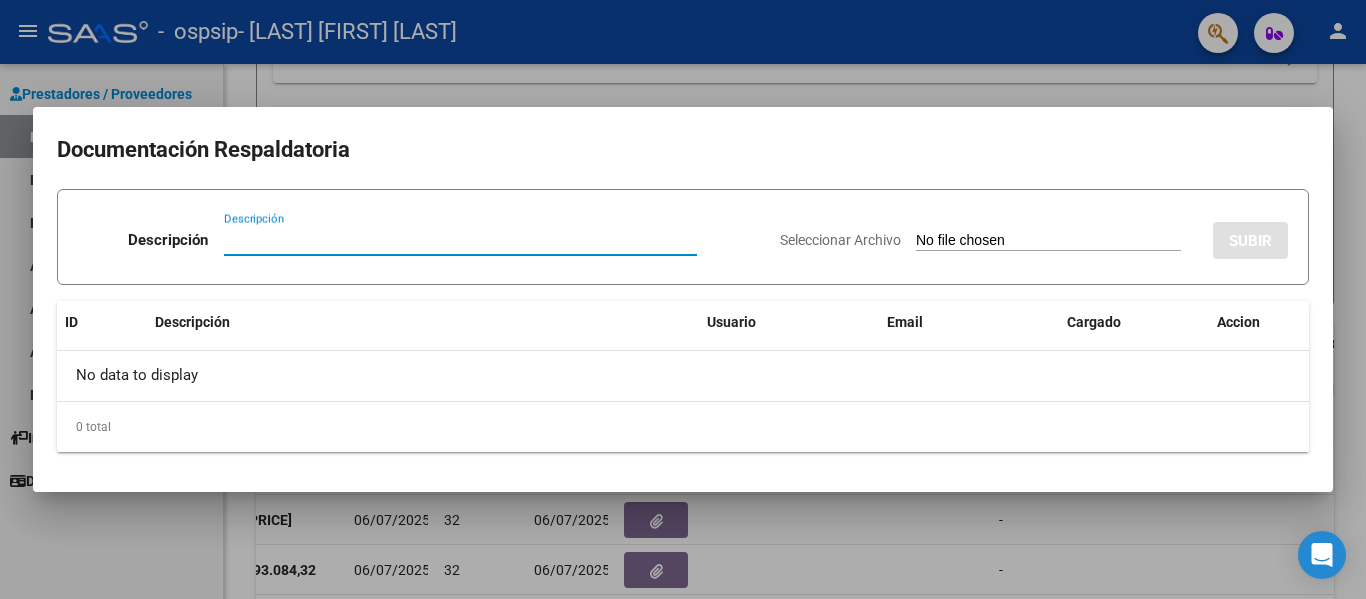 click on "Descripción" at bounding box center (460, 240) 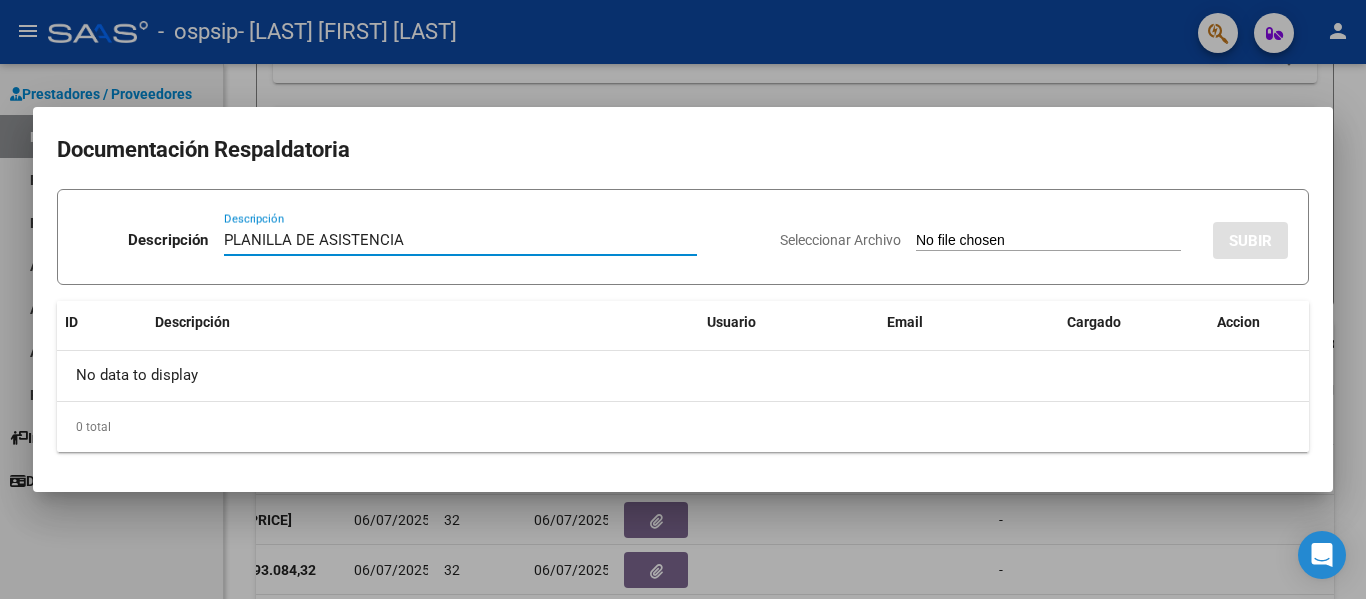 type on "PLANILLA DE ASISTENCIA" 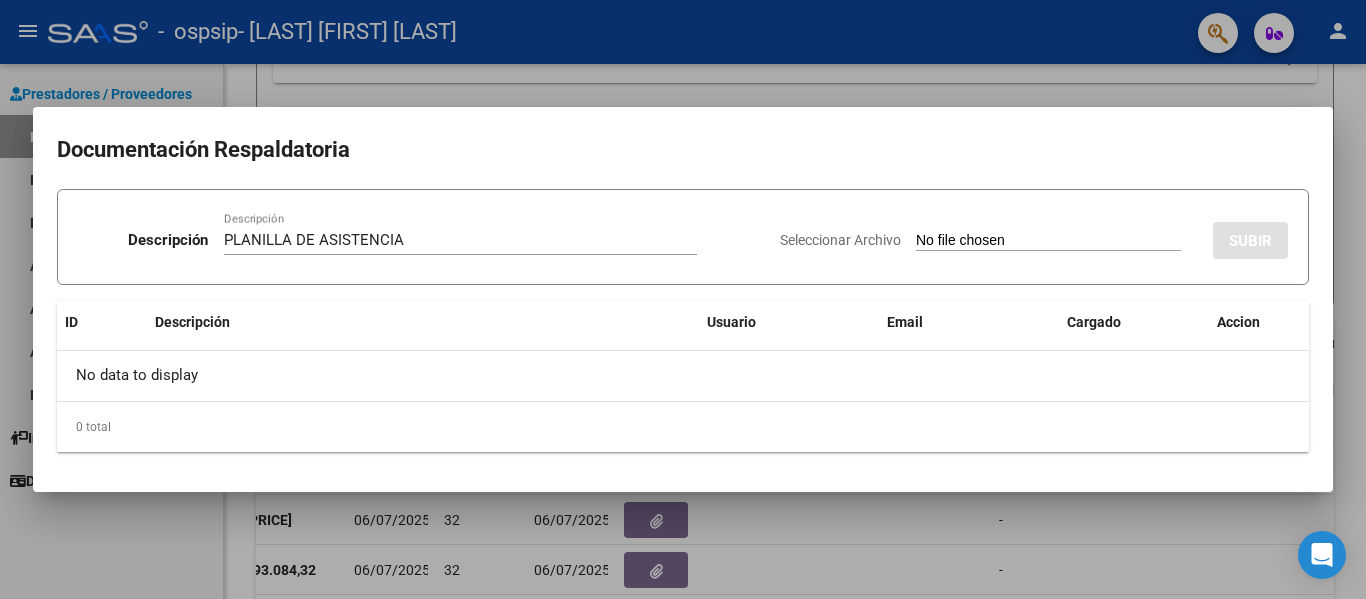 click on "Seleccionar Archivo" at bounding box center [1048, 241] 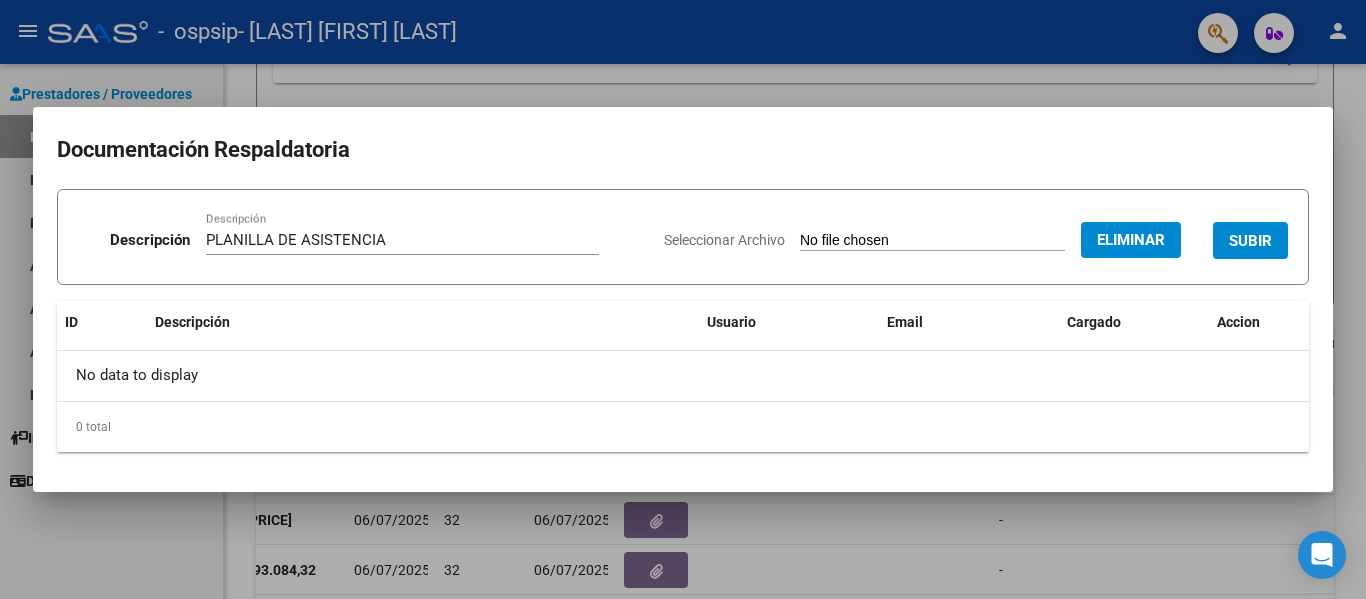 click on "SUBIR" at bounding box center (1250, 241) 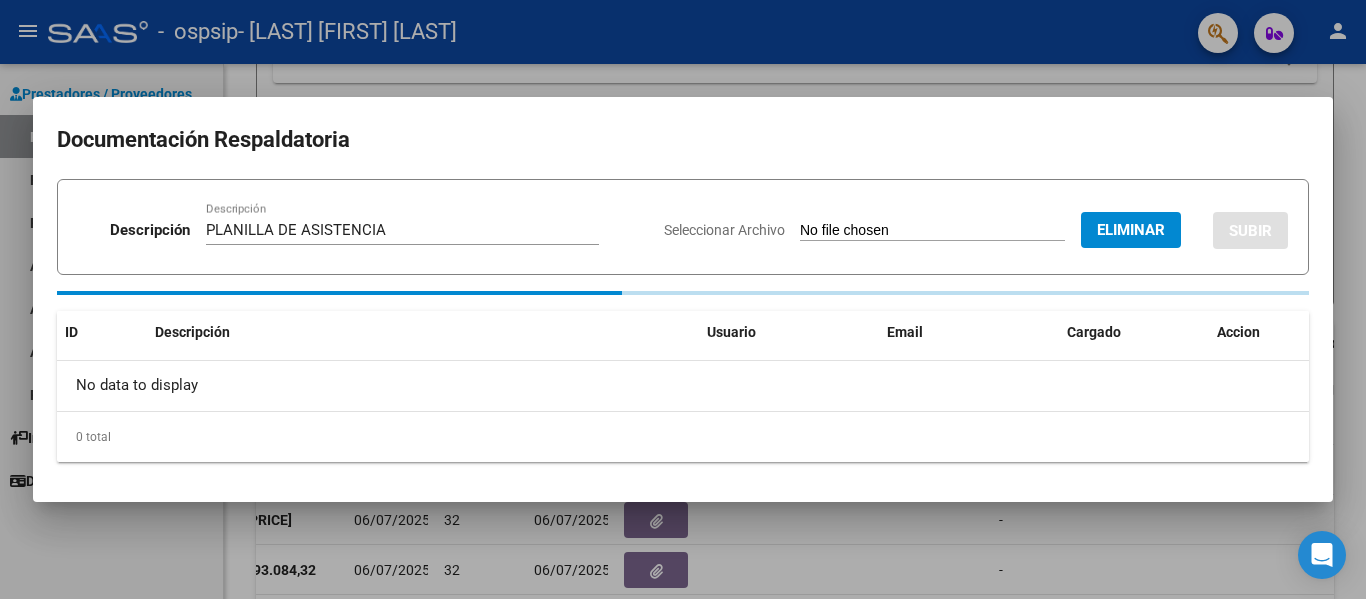 type 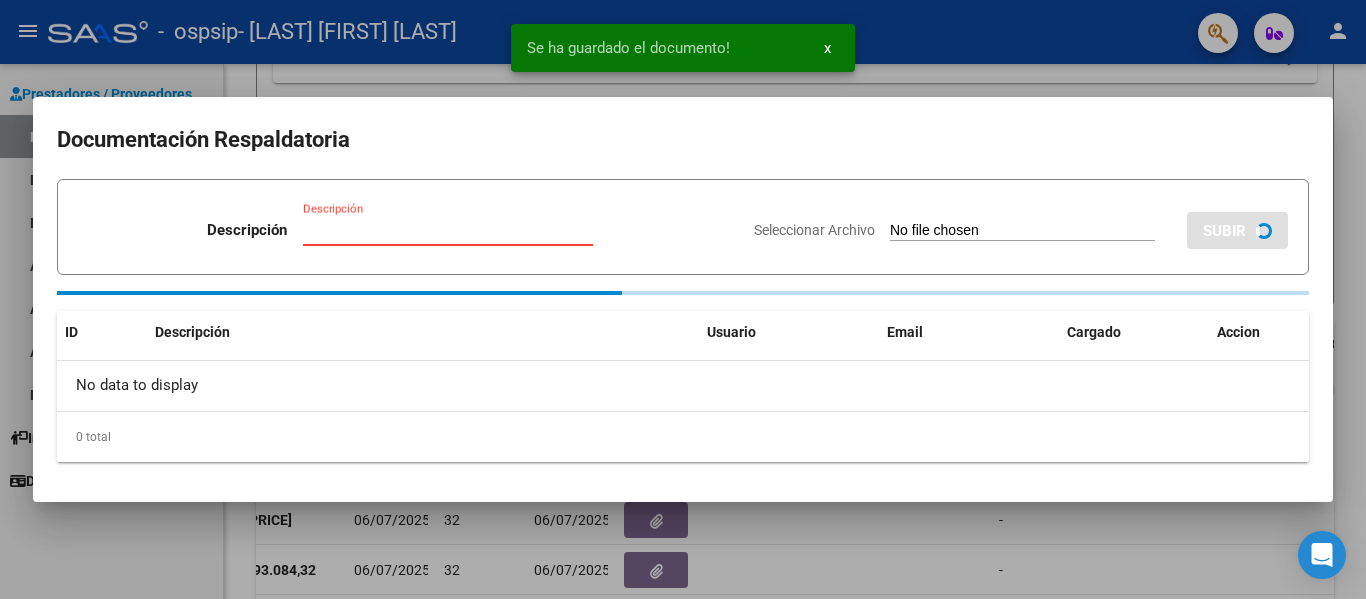 click on "Descripción" at bounding box center (448, 230) 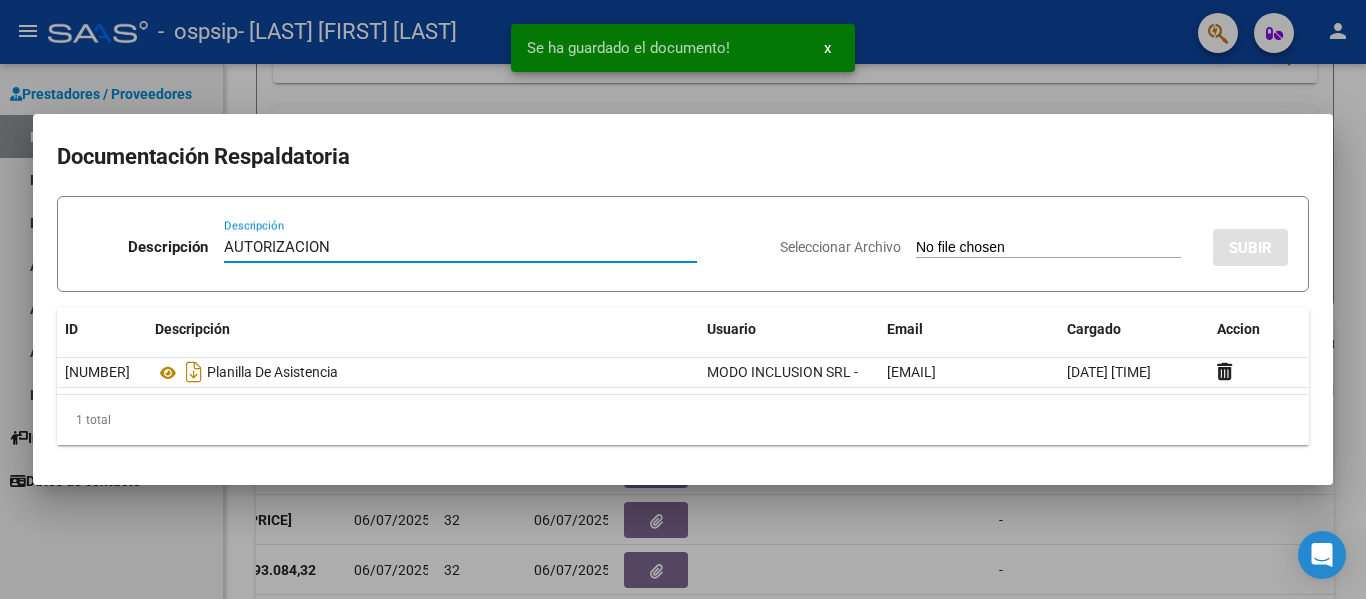 type on "AUTORIZACION" 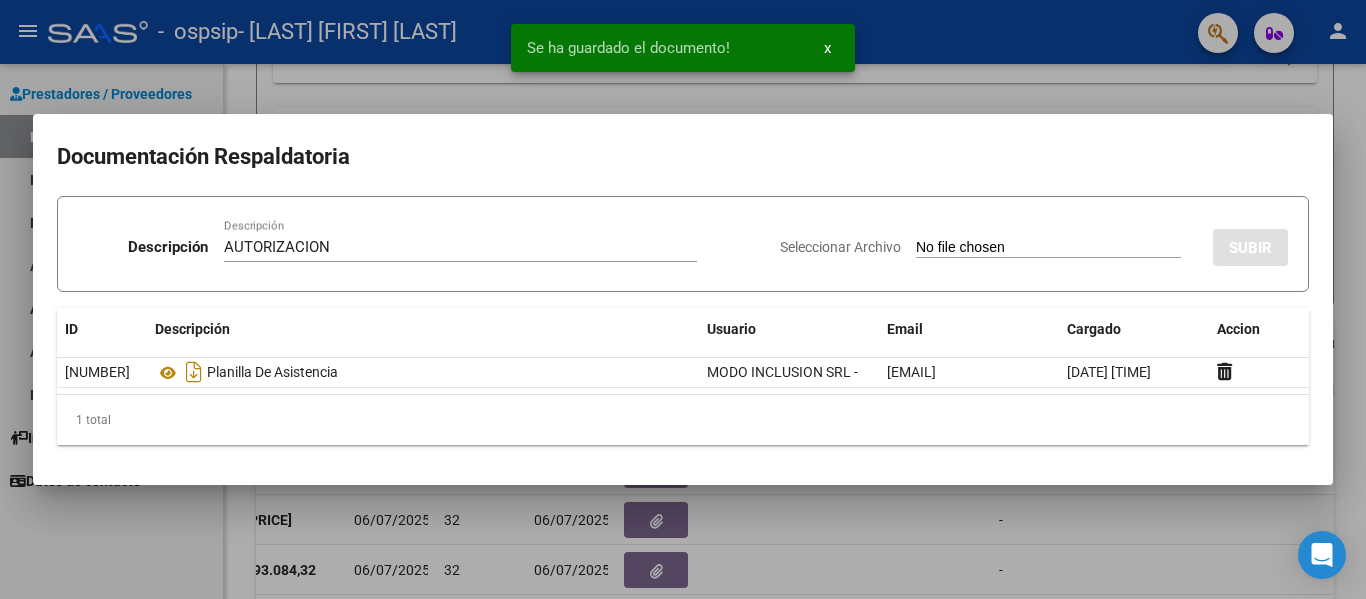 click on "Seleccionar Archivo" at bounding box center (1048, 248) 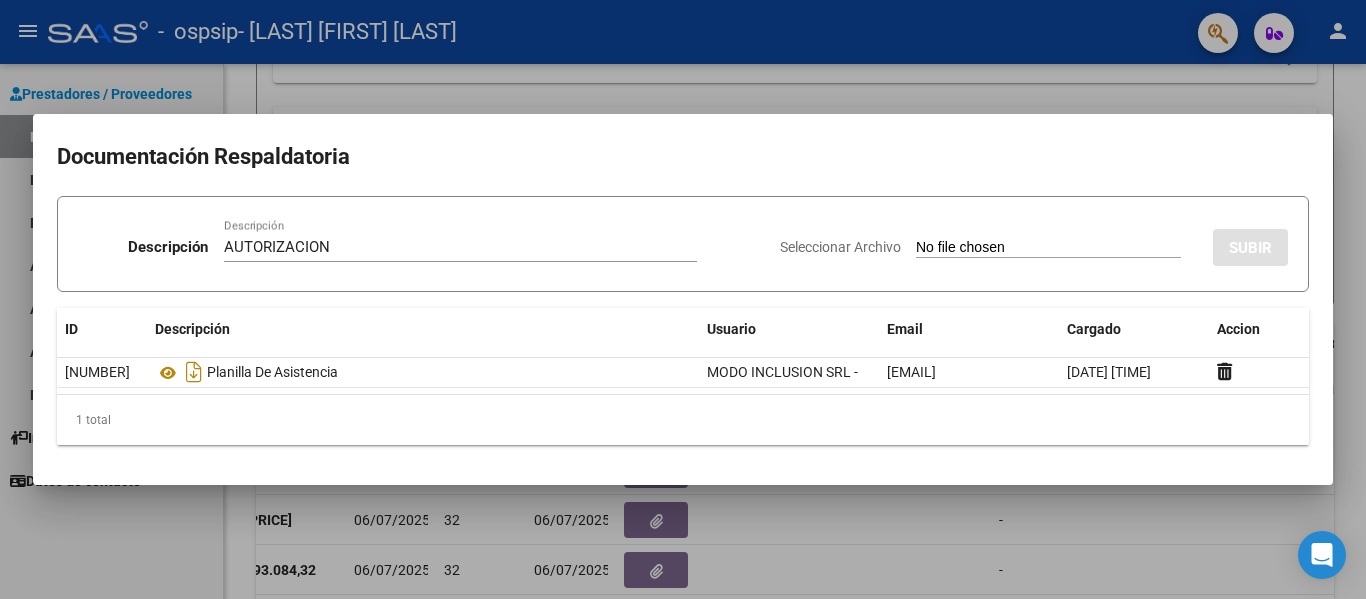 type on "C:\fakepath\[NAME] transporte a CET AUTORIZACION 2025 SEGUN RESOLUCION 360 22_firmado.pdf" 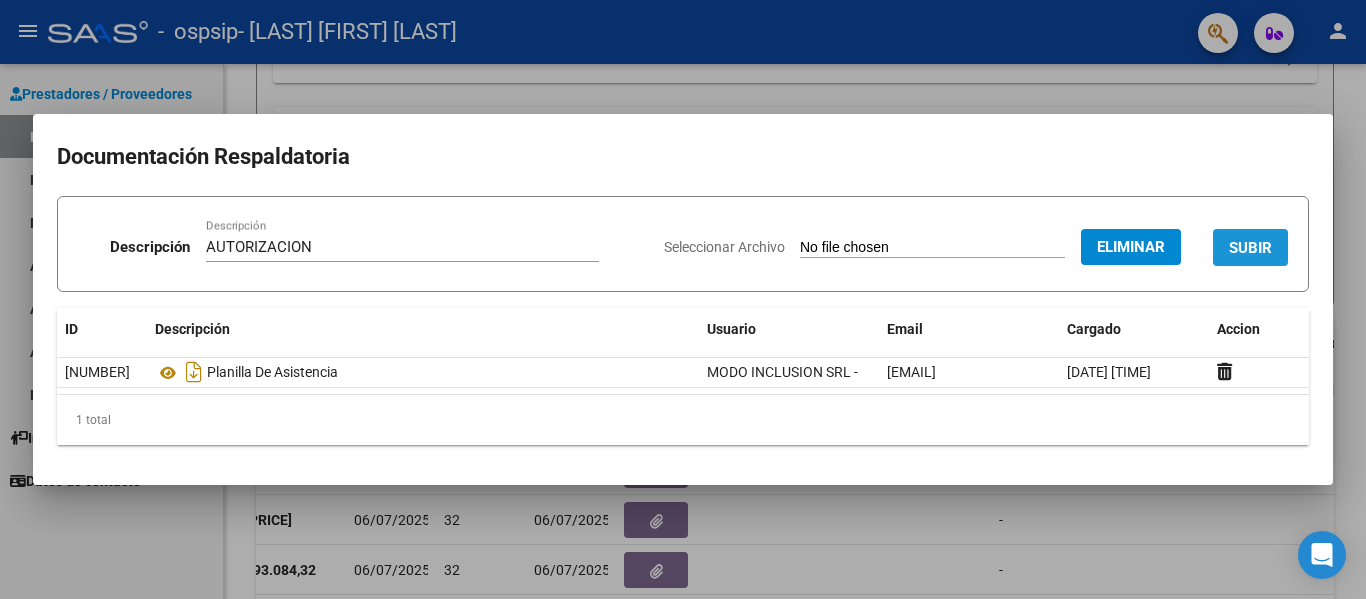 click on "SUBIR" at bounding box center (1250, 248) 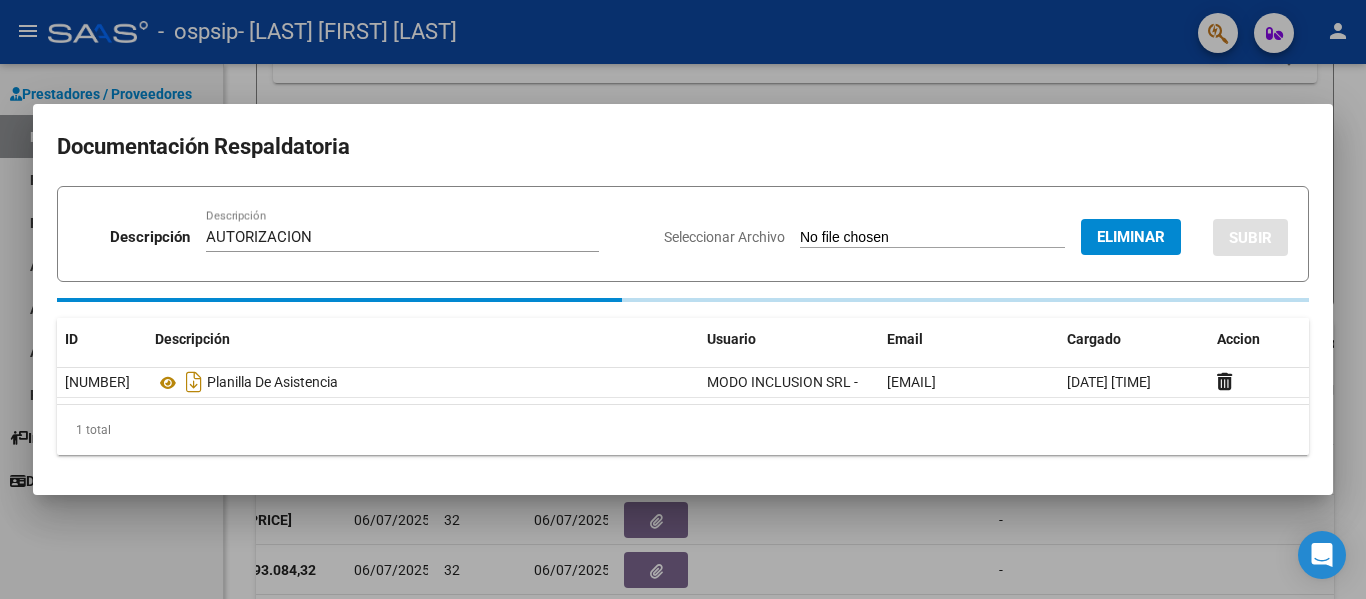 type 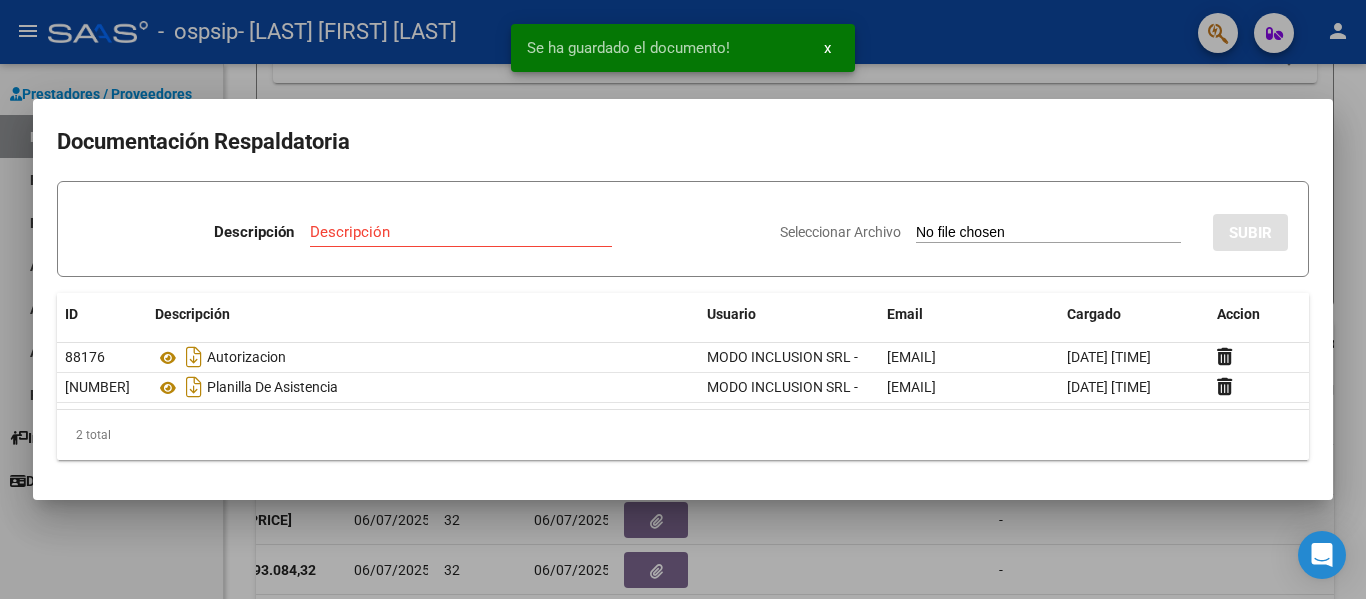 click at bounding box center [683, 299] 